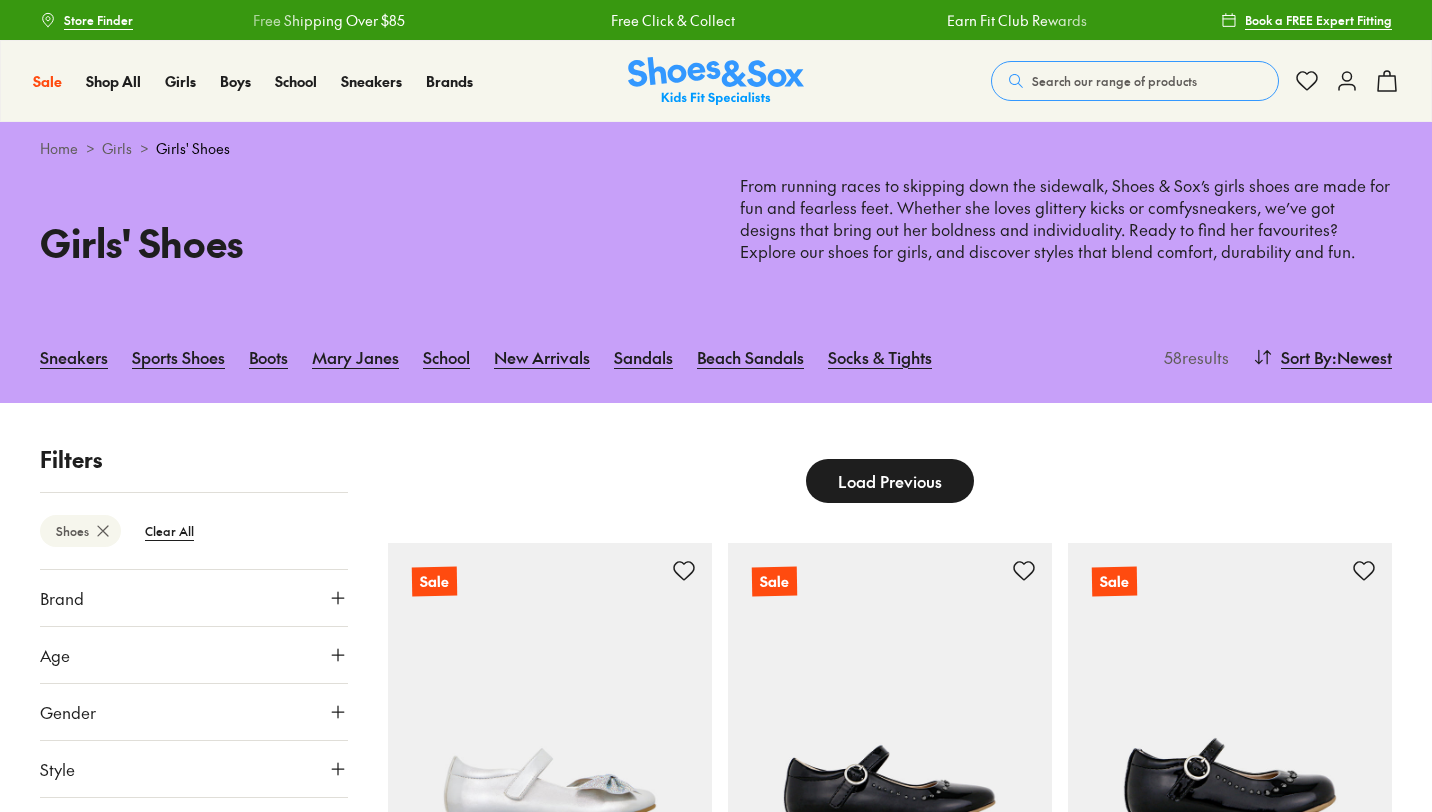 scroll, scrollTop: 0, scrollLeft: 0, axis: both 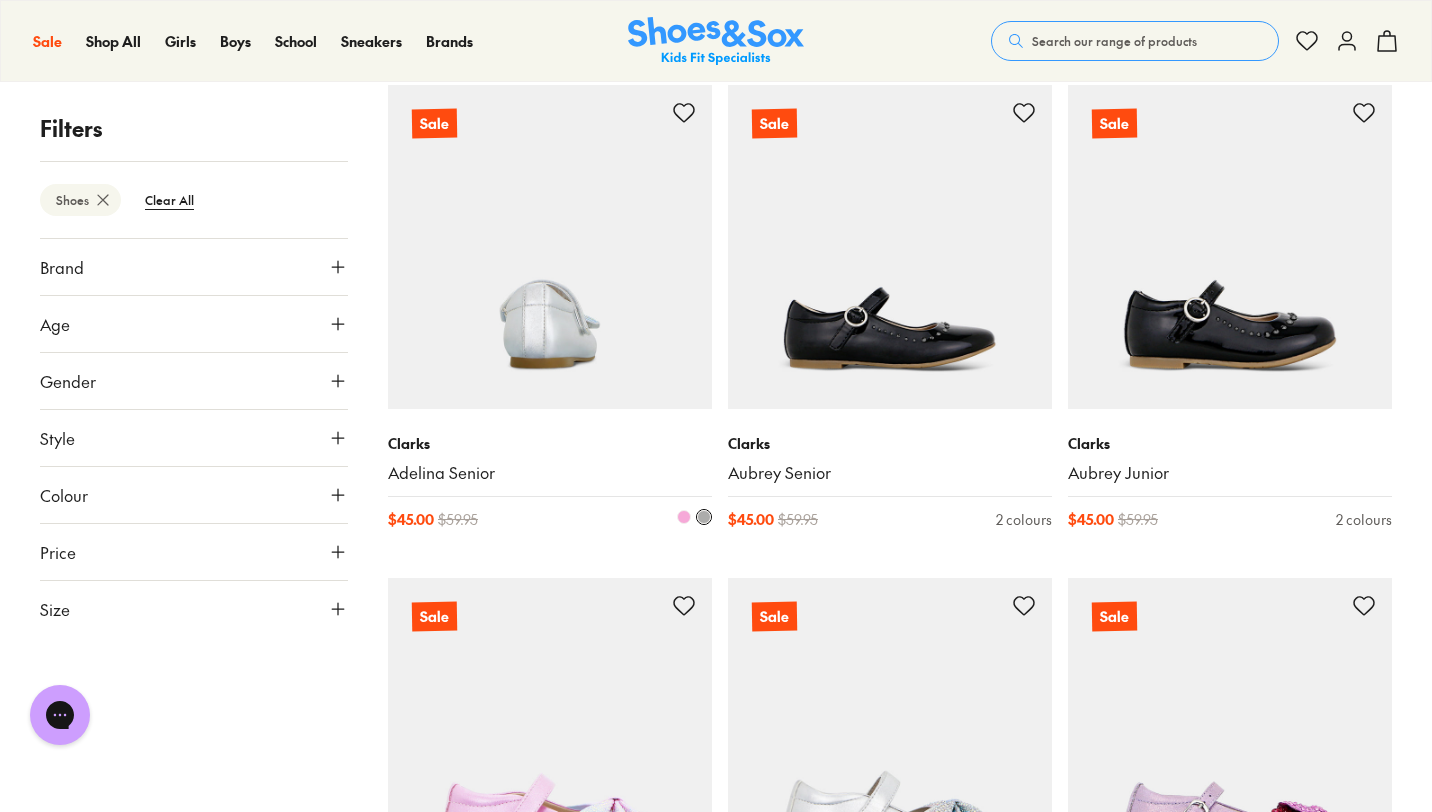 click at bounding box center (550, 247) 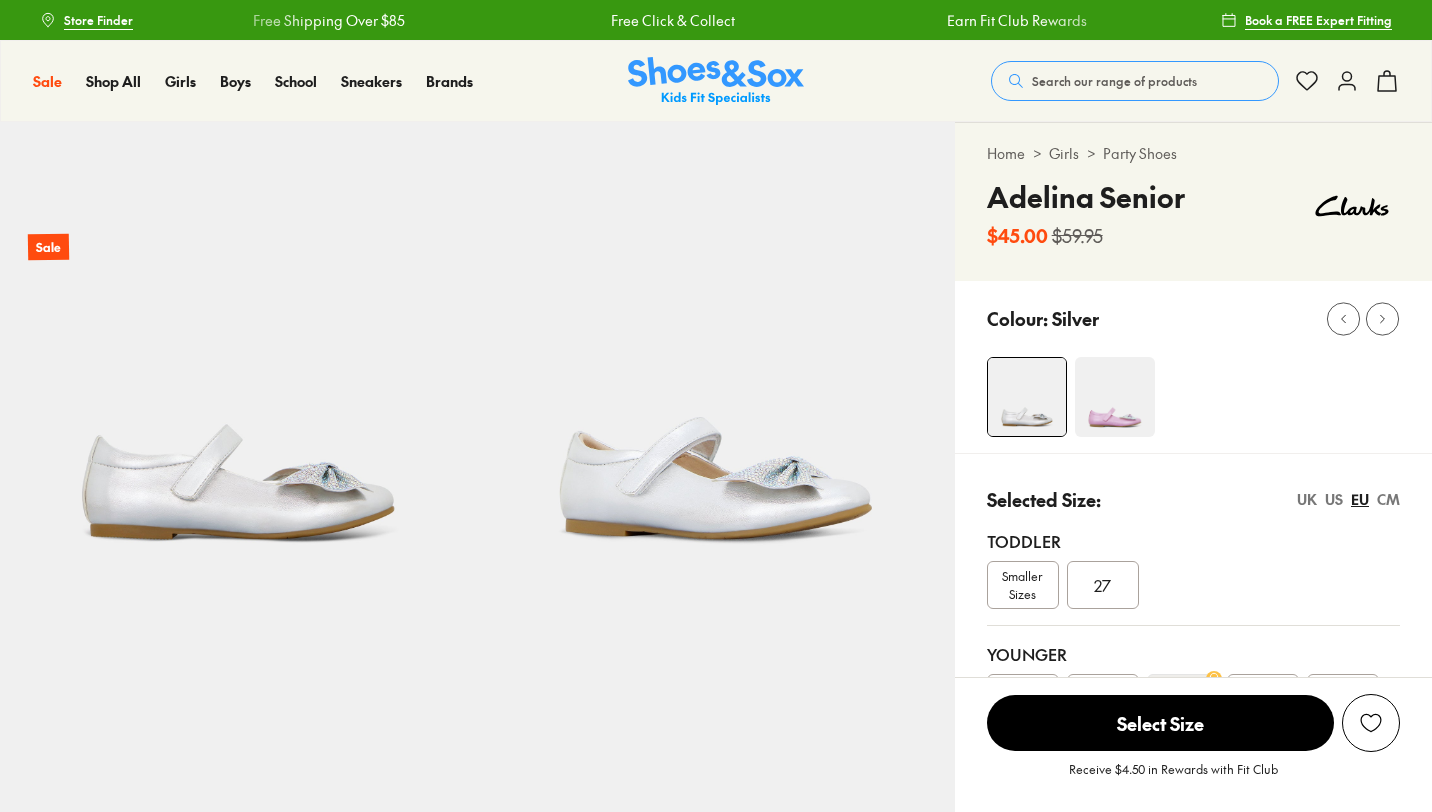 scroll, scrollTop: 0, scrollLeft: 0, axis: both 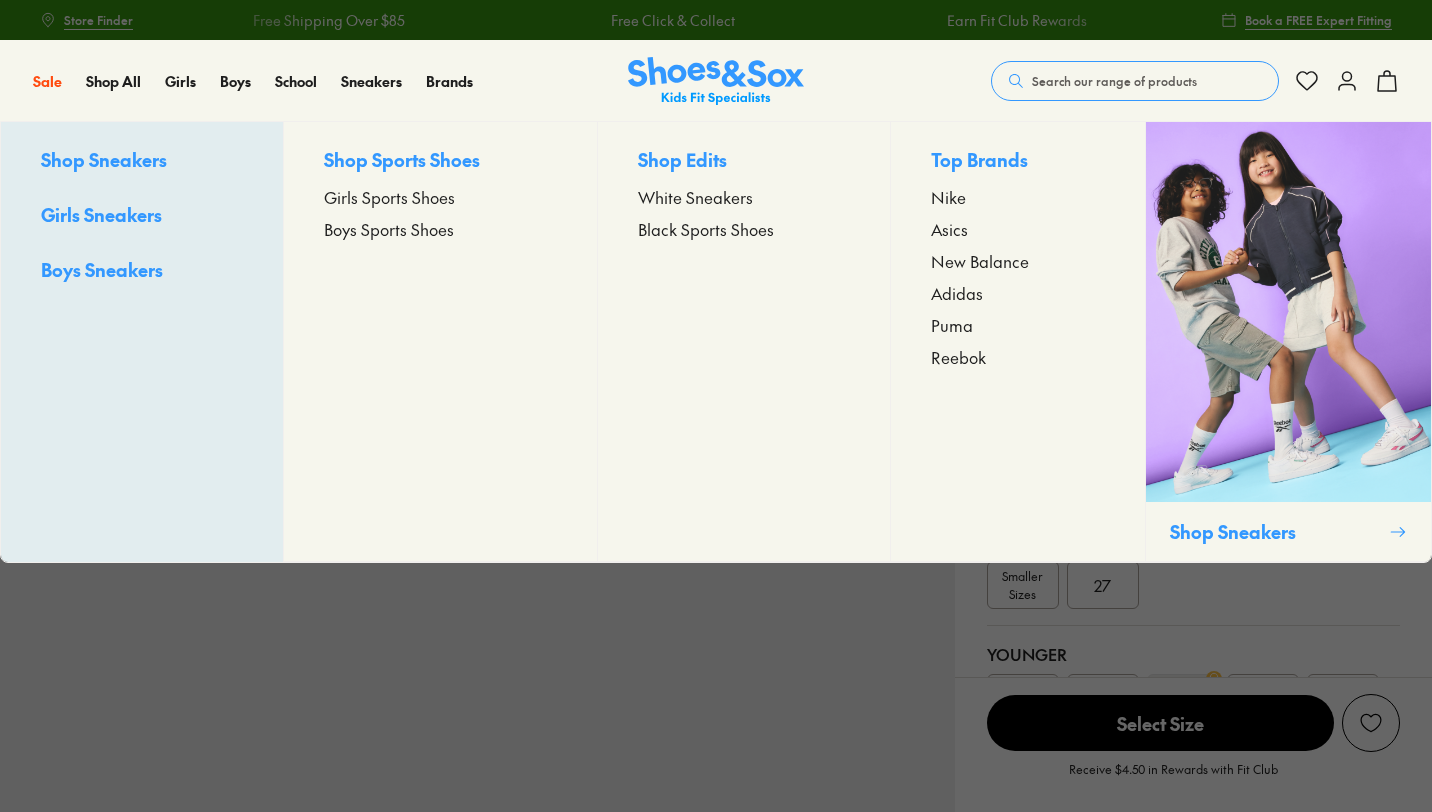 select on "*" 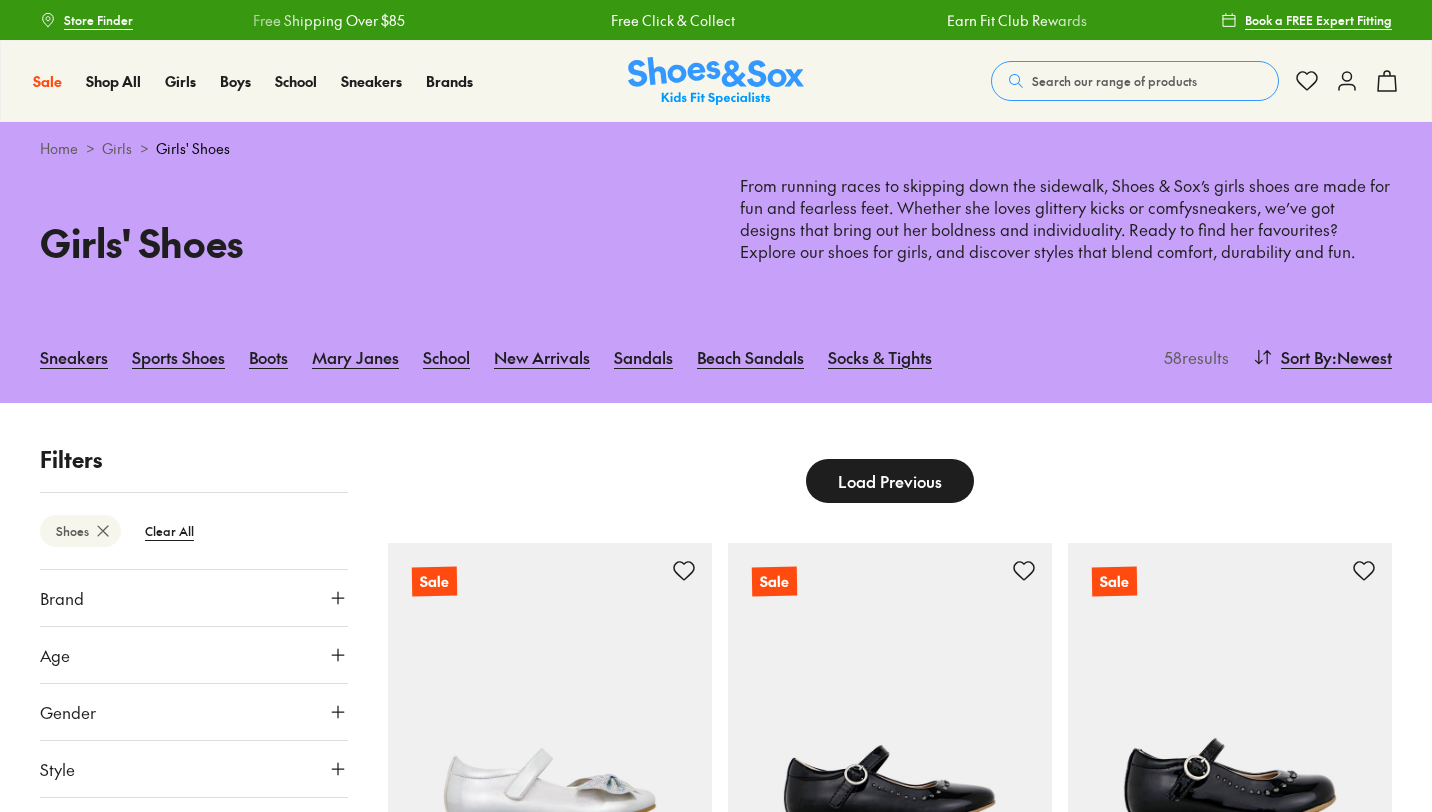 scroll, scrollTop: 308, scrollLeft: 0, axis: vertical 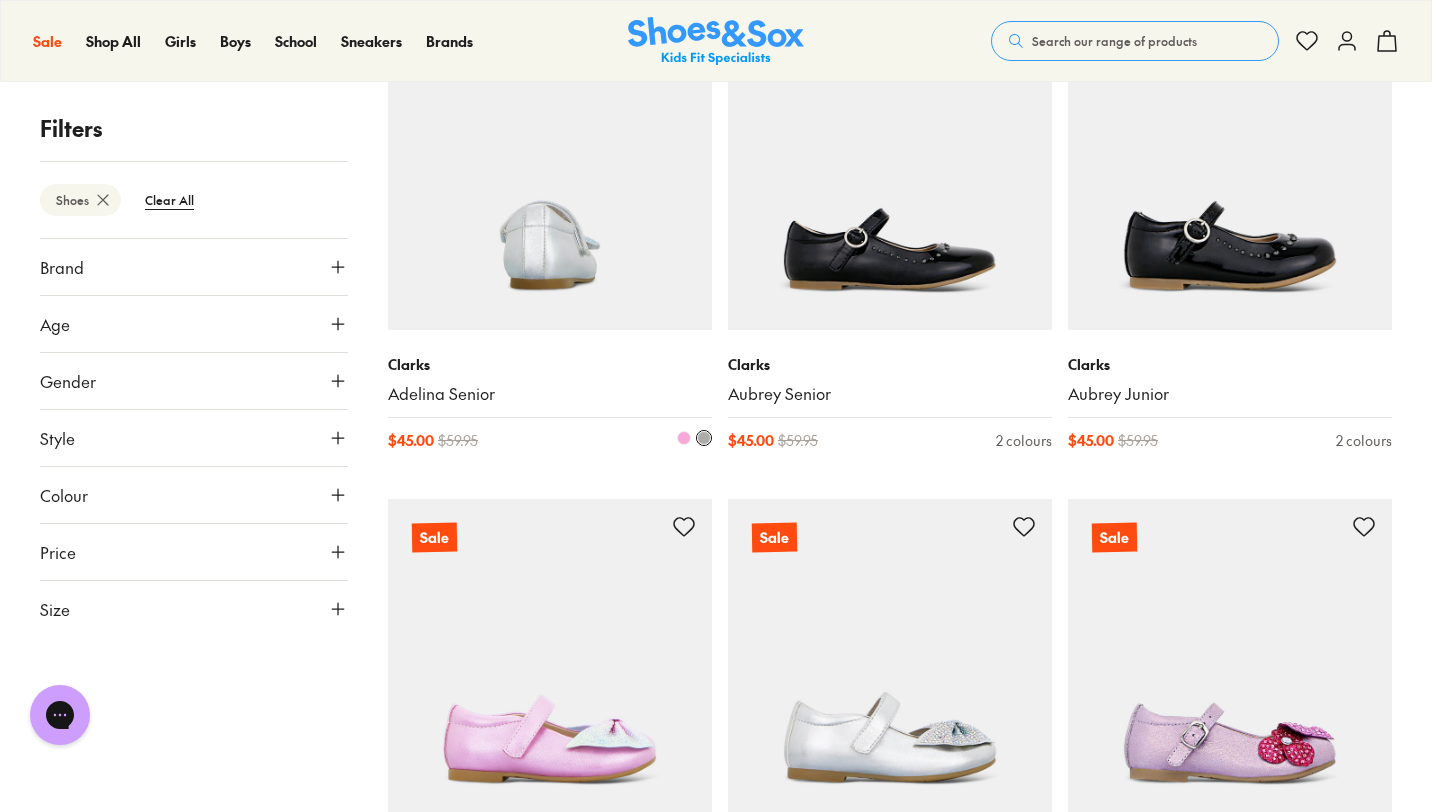 click at bounding box center (684, 438) 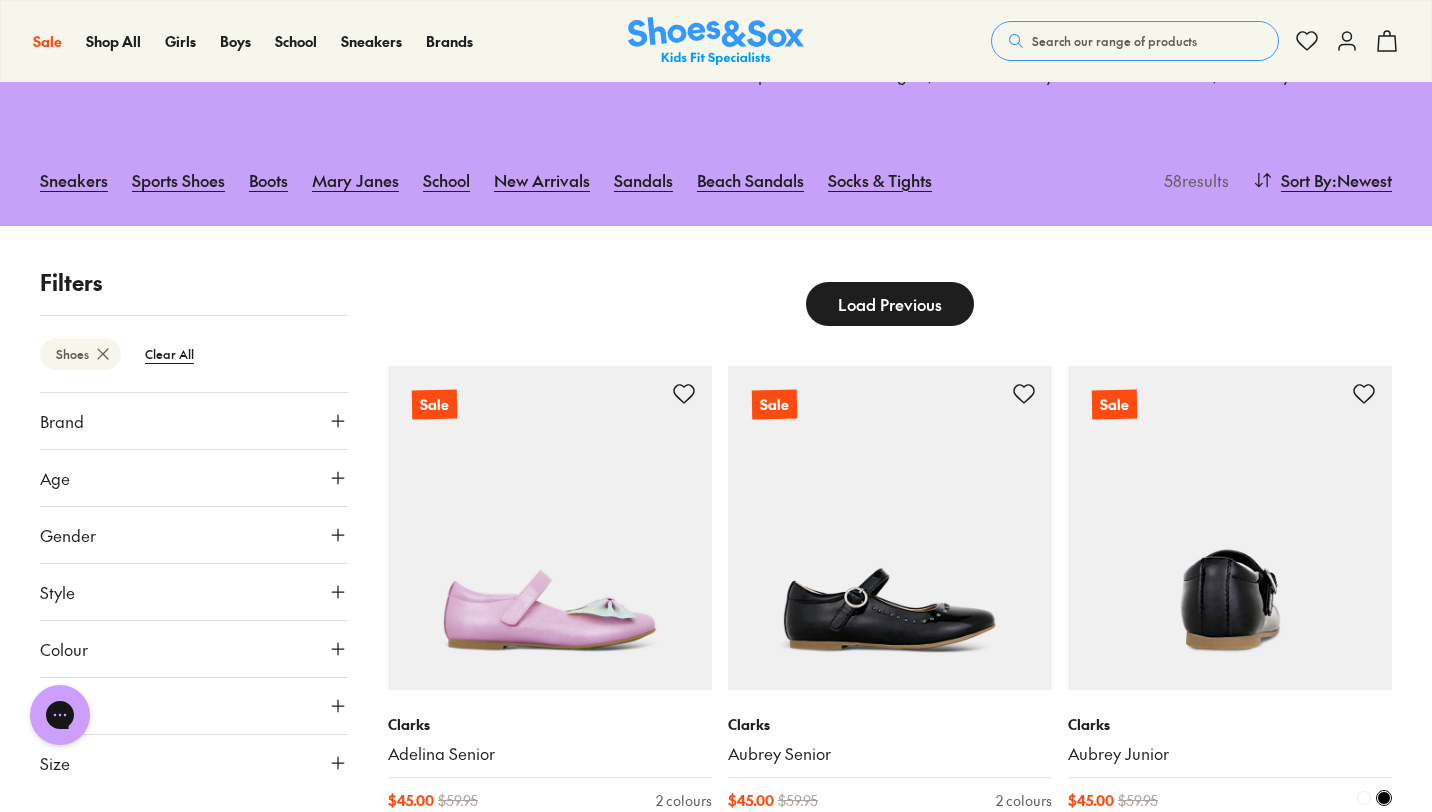 scroll, scrollTop: 197, scrollLeft: 0, axis: vertical 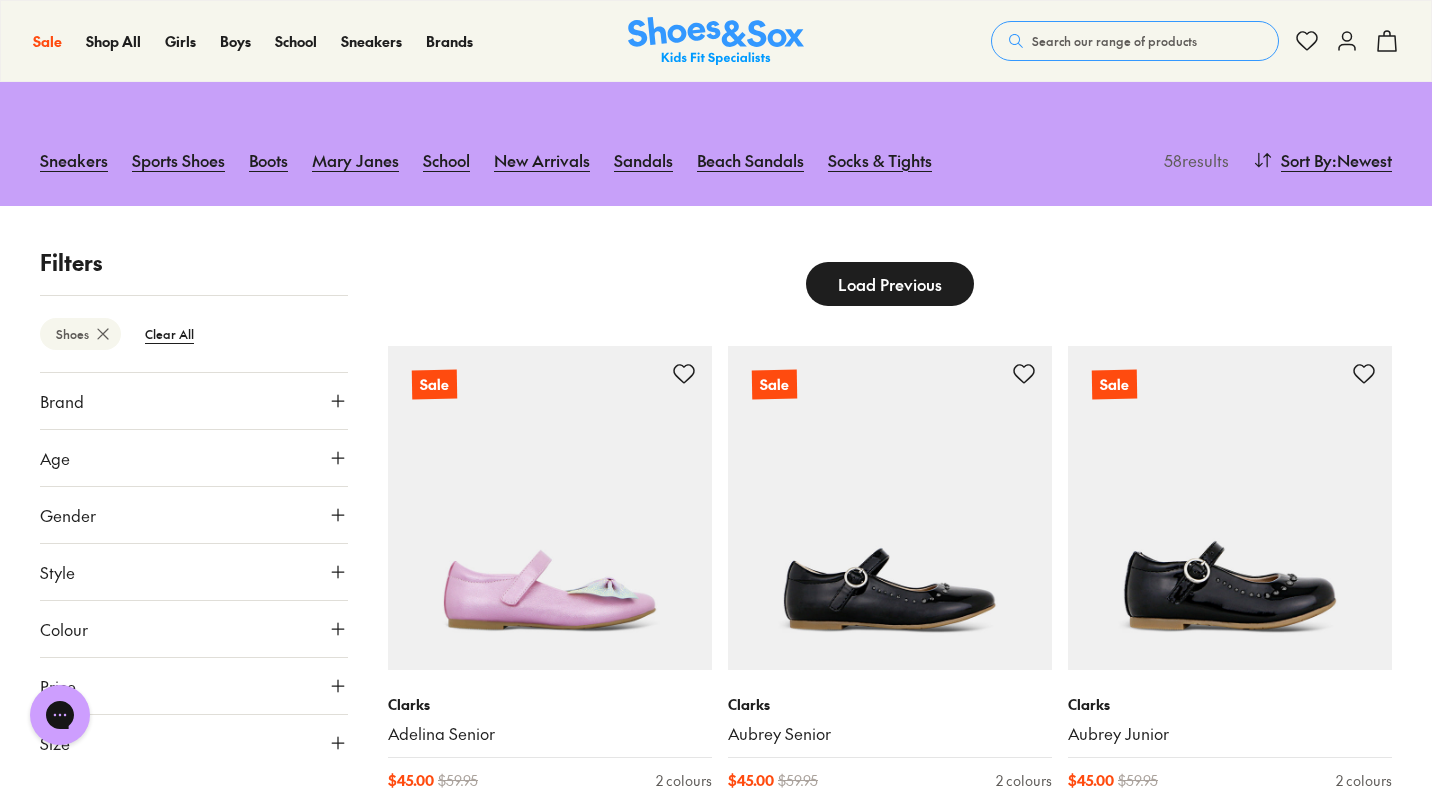 click on "Load Previous" at bounding box center [890, 284] 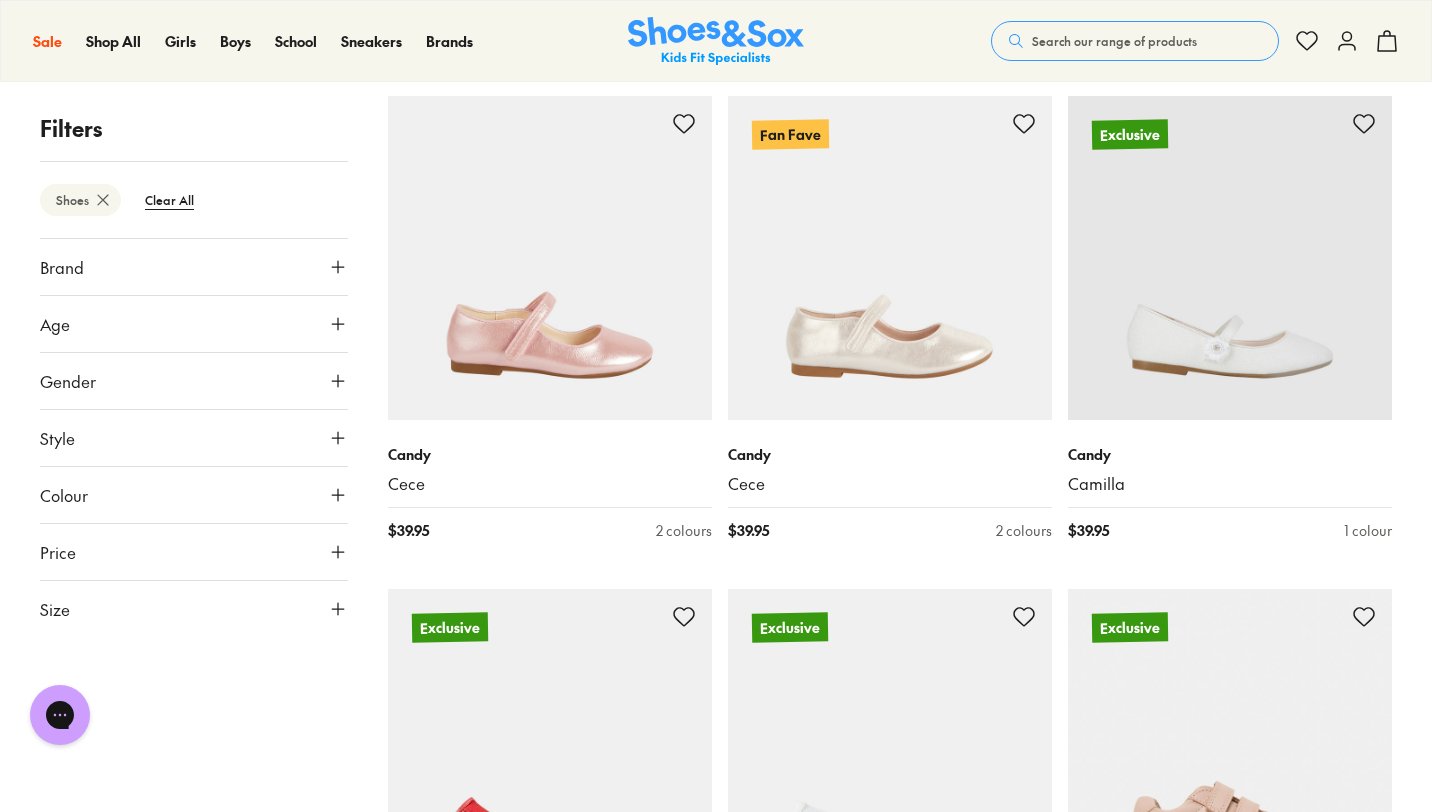 scroll, scrollTop: 3336, scrollLeft: 0, axis: vertical 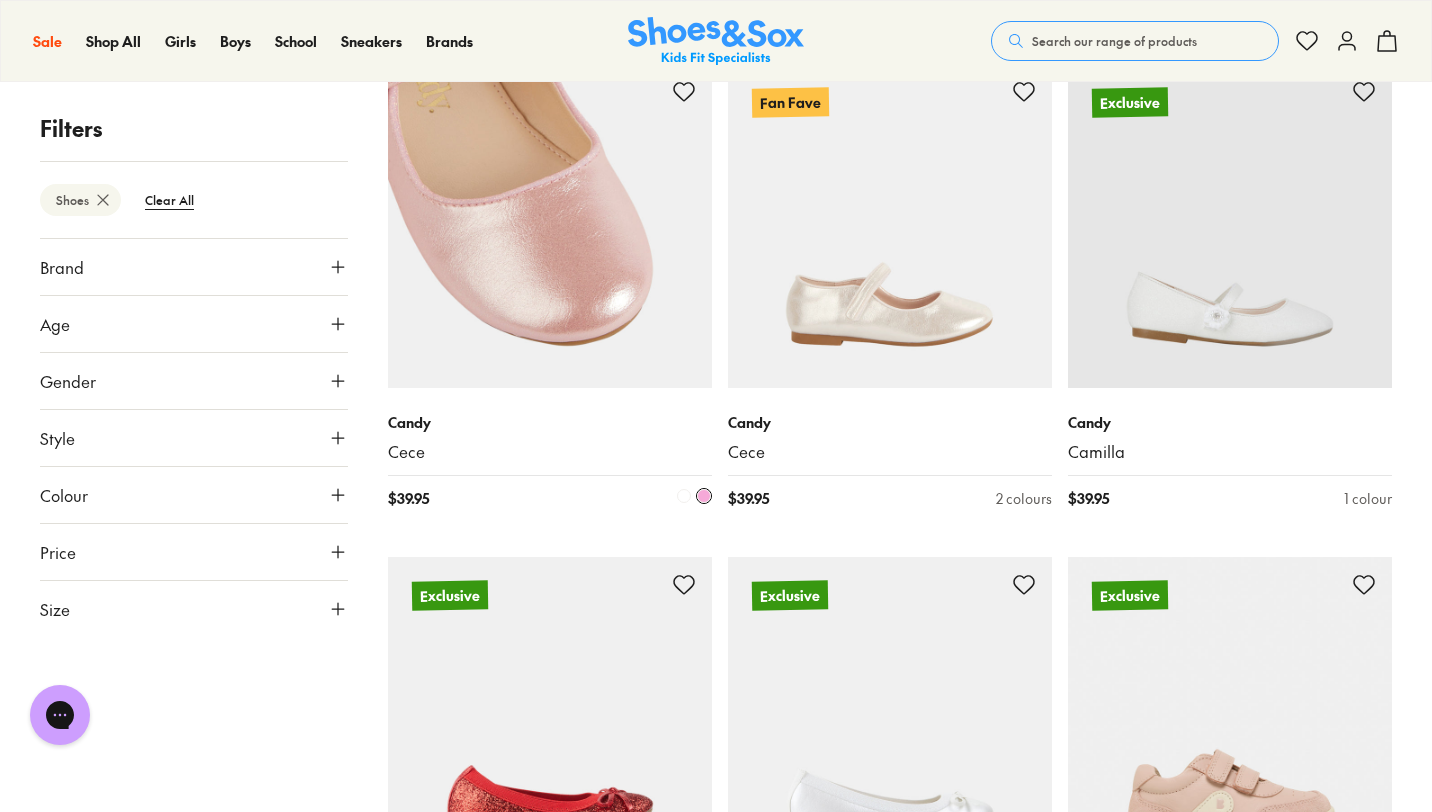 click at bounding box center (550, 226) 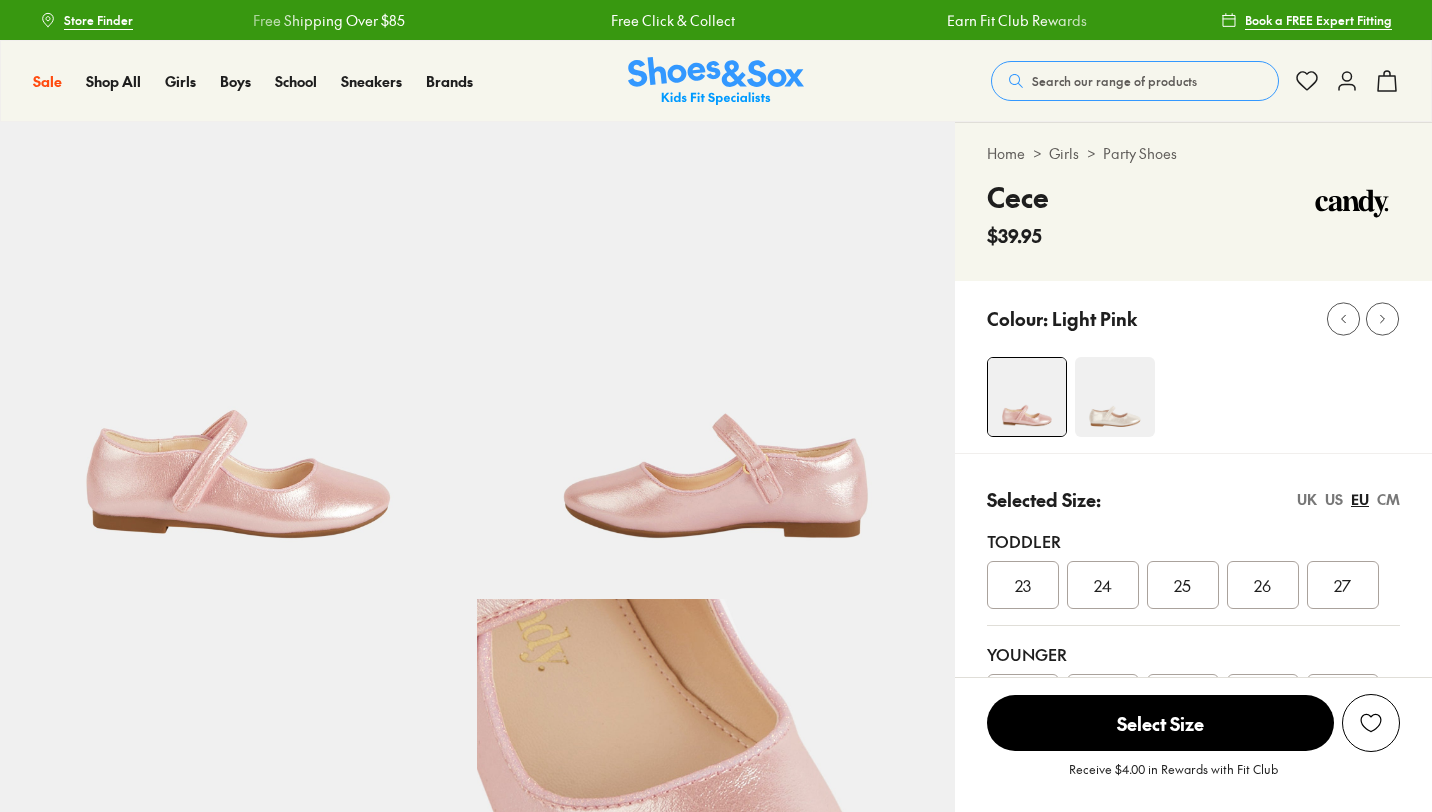 scroll, scrollTop: 0, scrollLeft: 0, axis: both 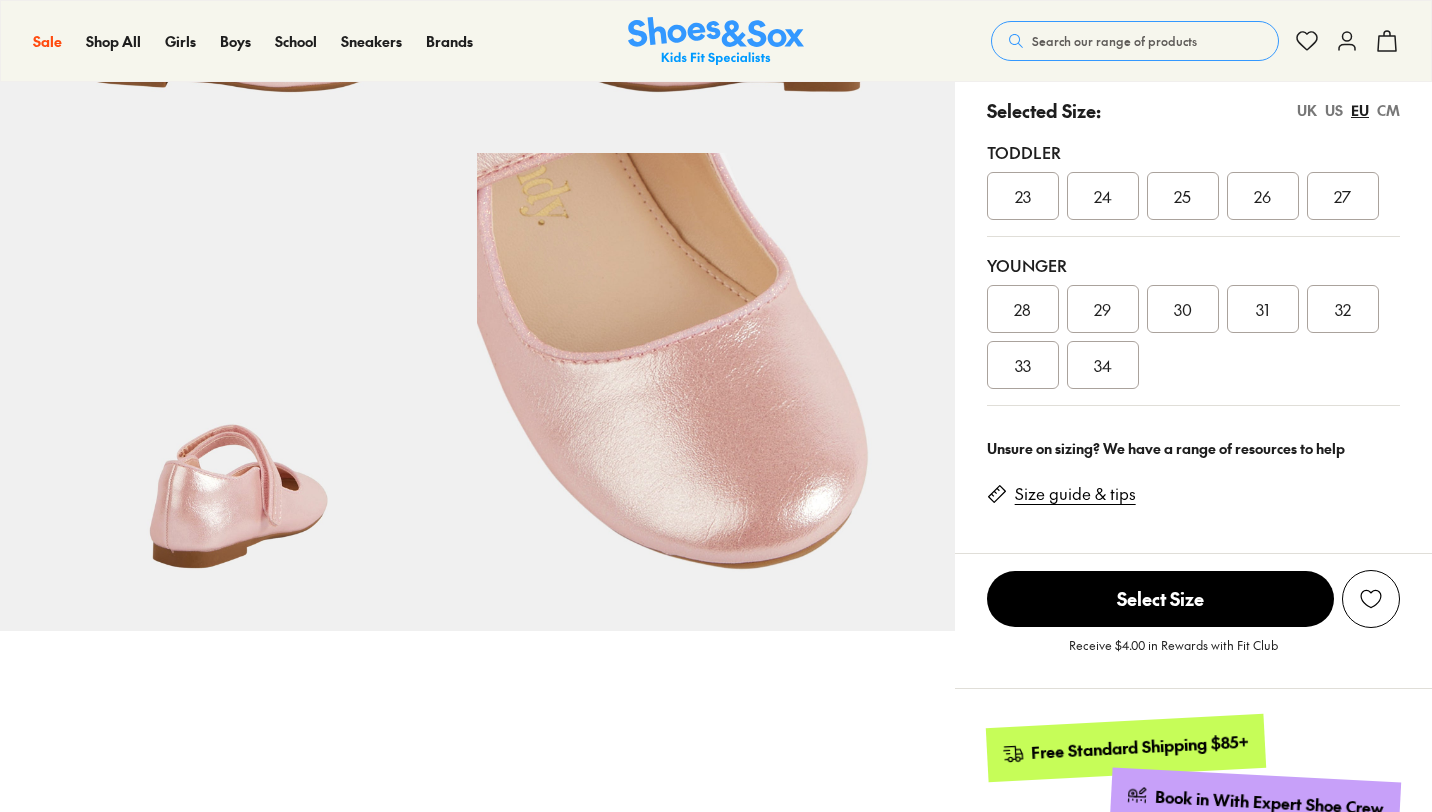 select on "*" 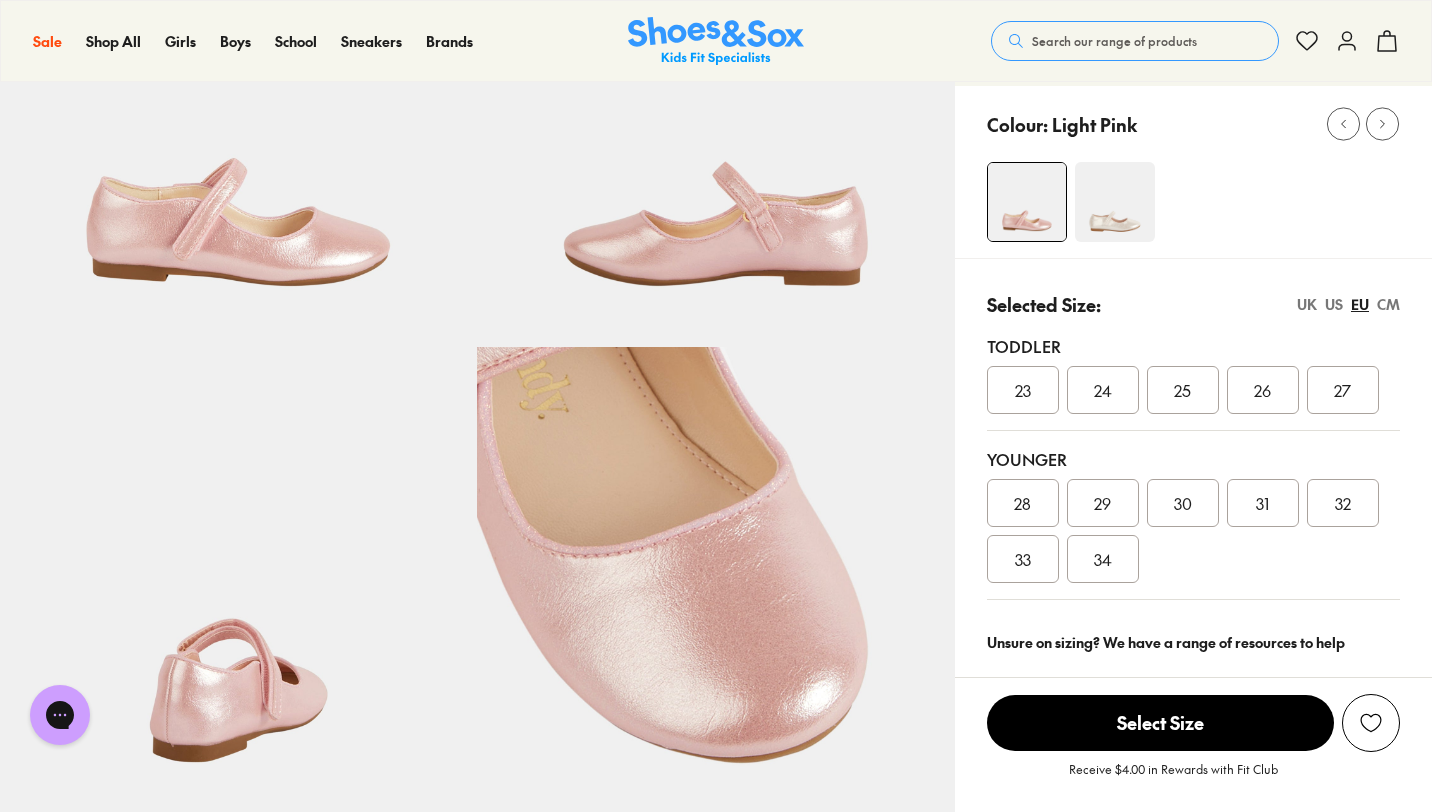 scroll, scrollTop: 86, scrollLeft: 0, axis: vertical 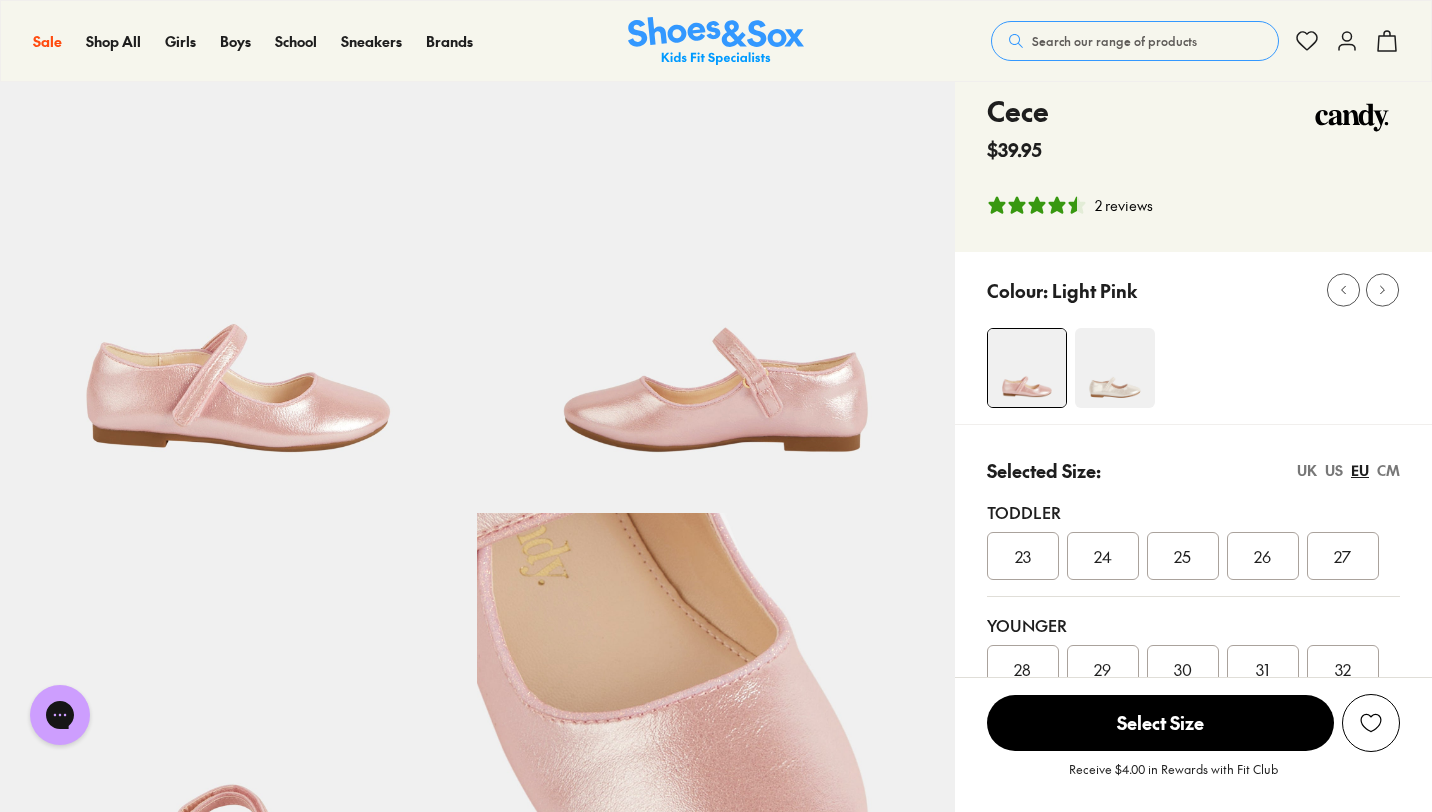 click 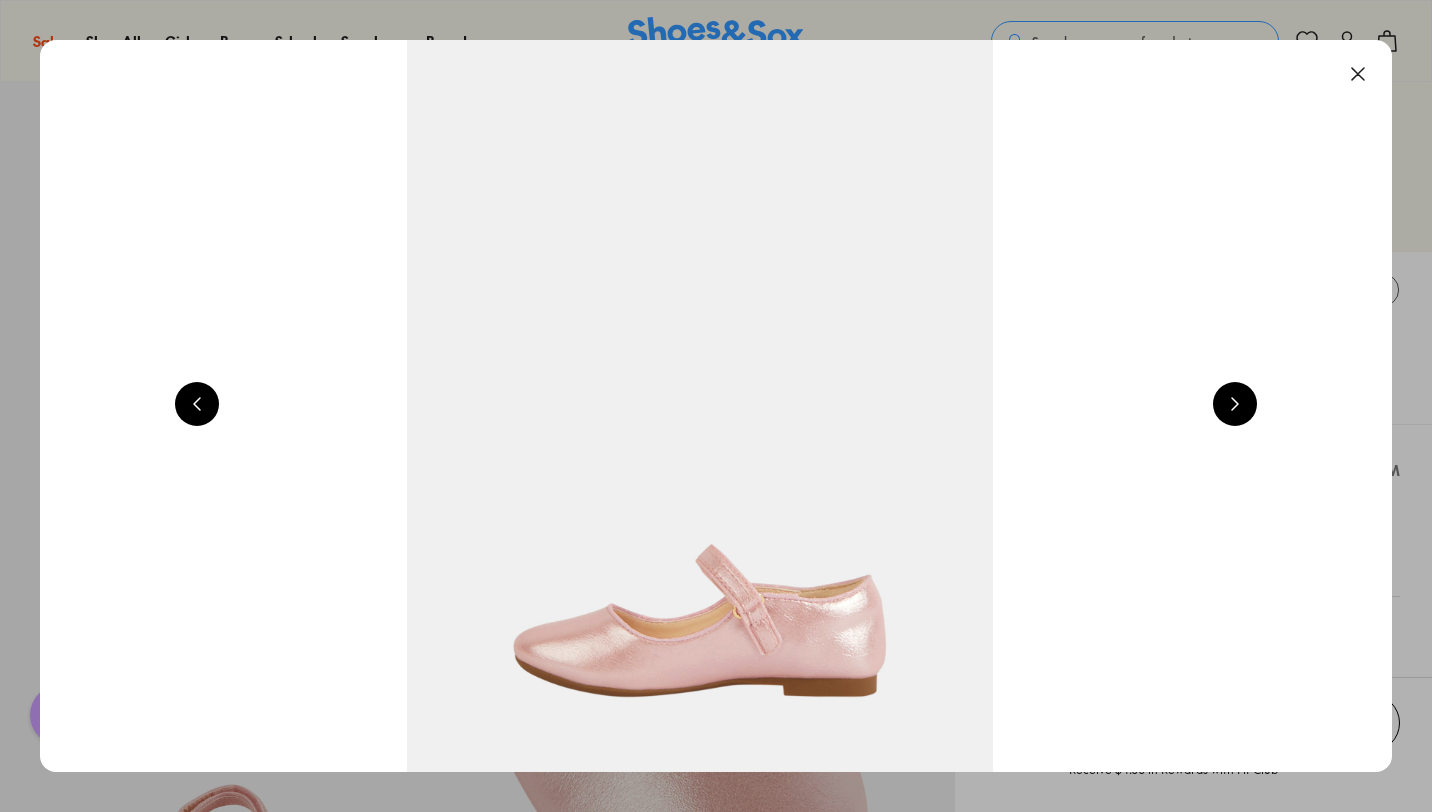 click at bounding box center (1235, 404) 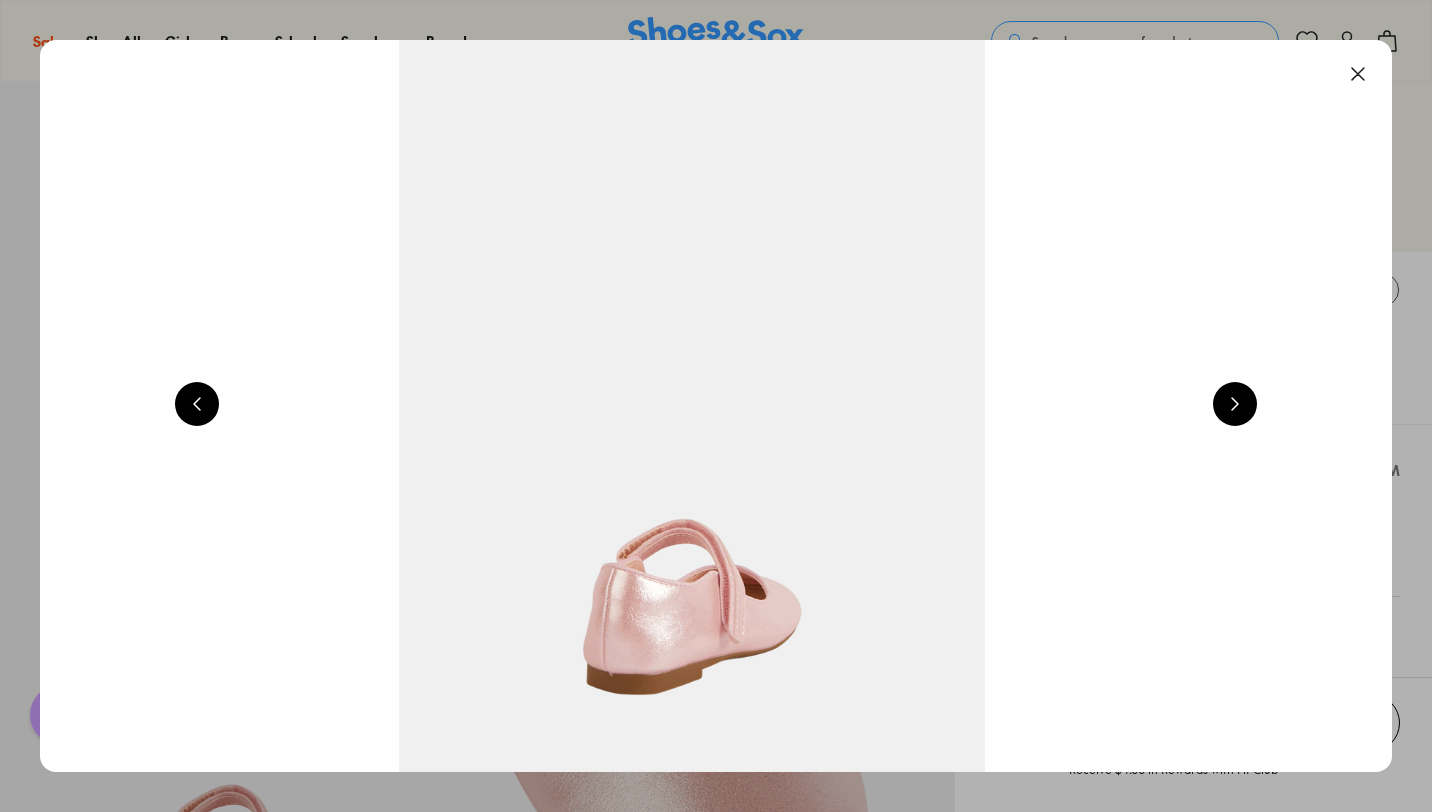 click at bounding box center (1235, 404) 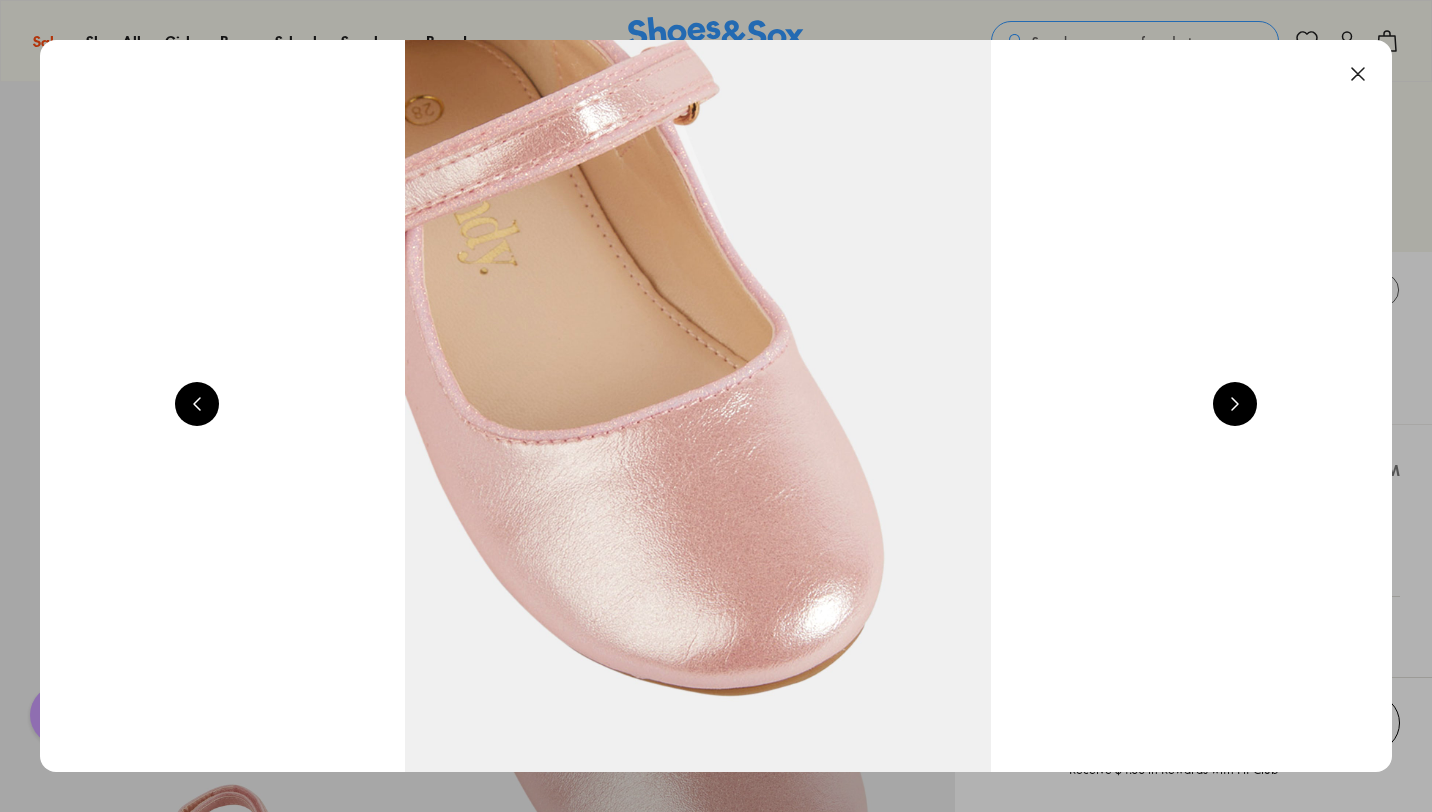scroll, scrollTop: 0, scrollLeft: 5440, axis: horizontal 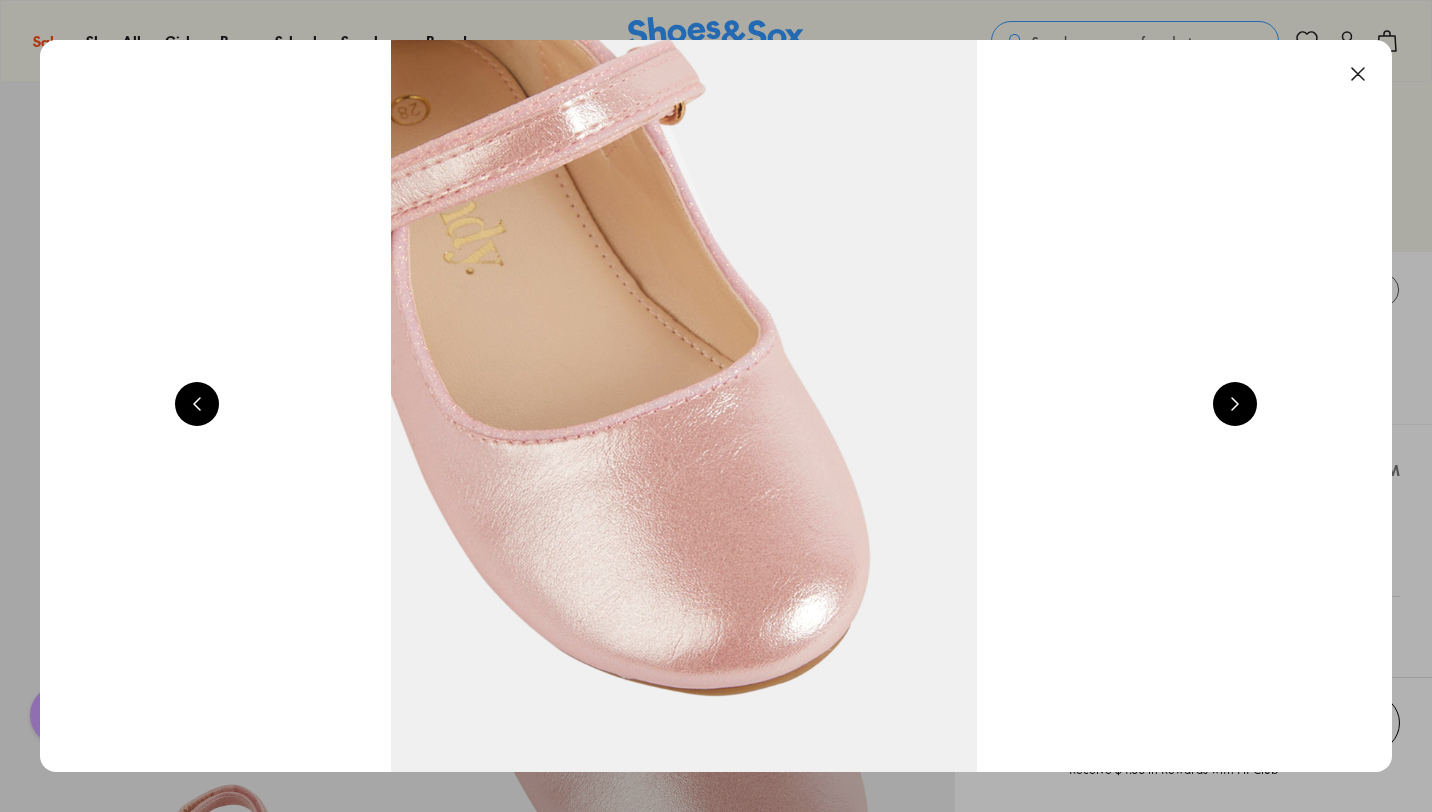 click at bounding box center [1358, 74] 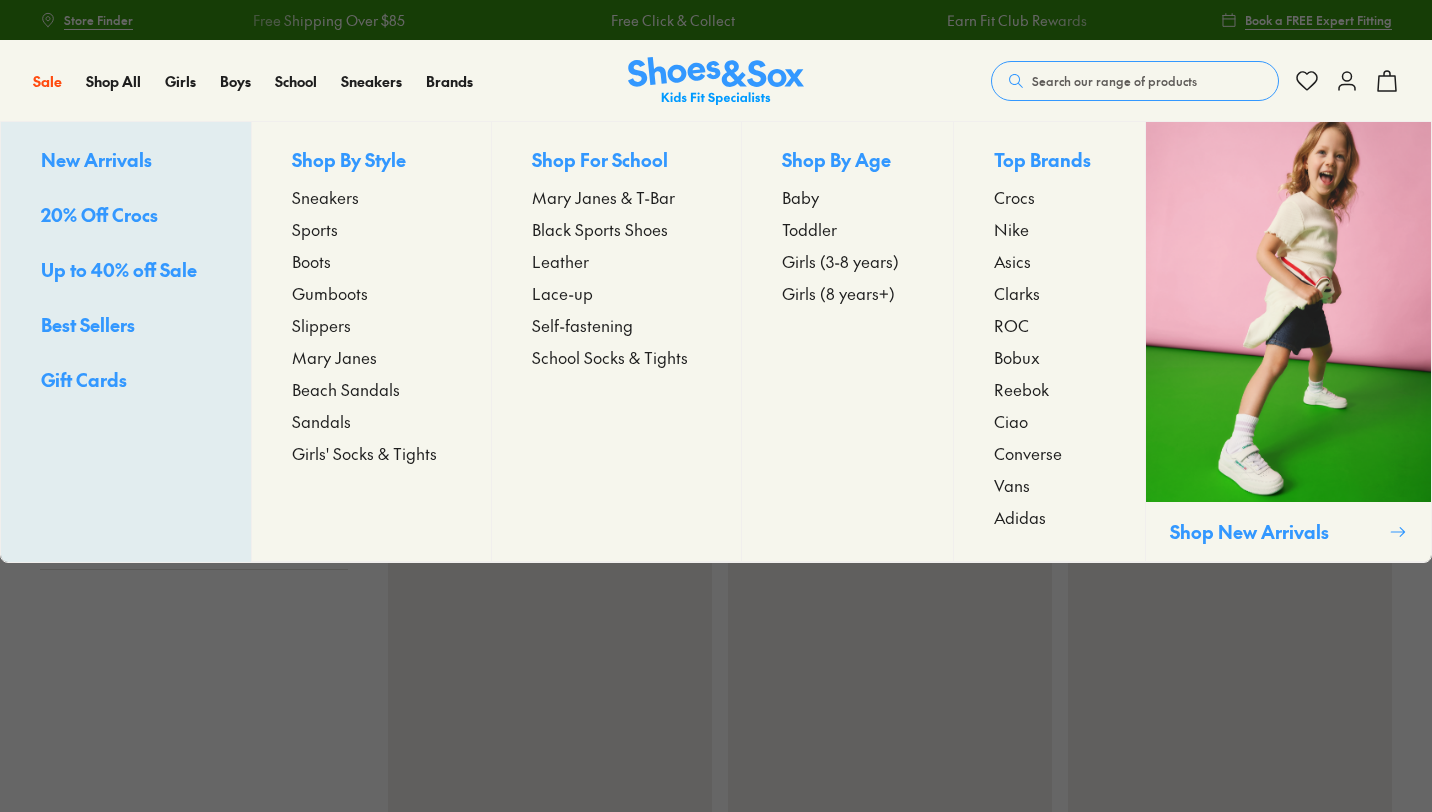scroll, scrollTop: 0, scrollLeft: 0, axis: both 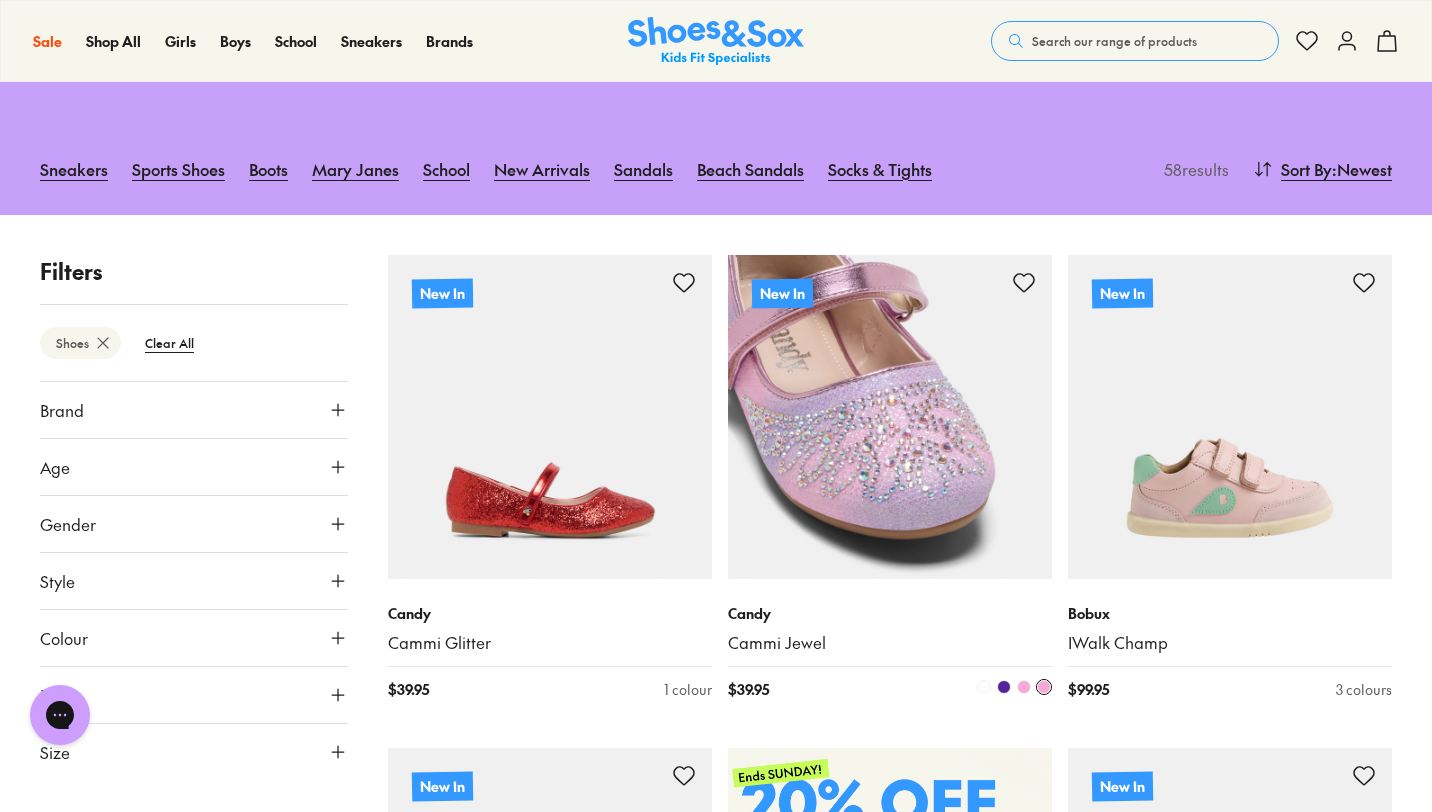 click at bounding box center [890, 417] 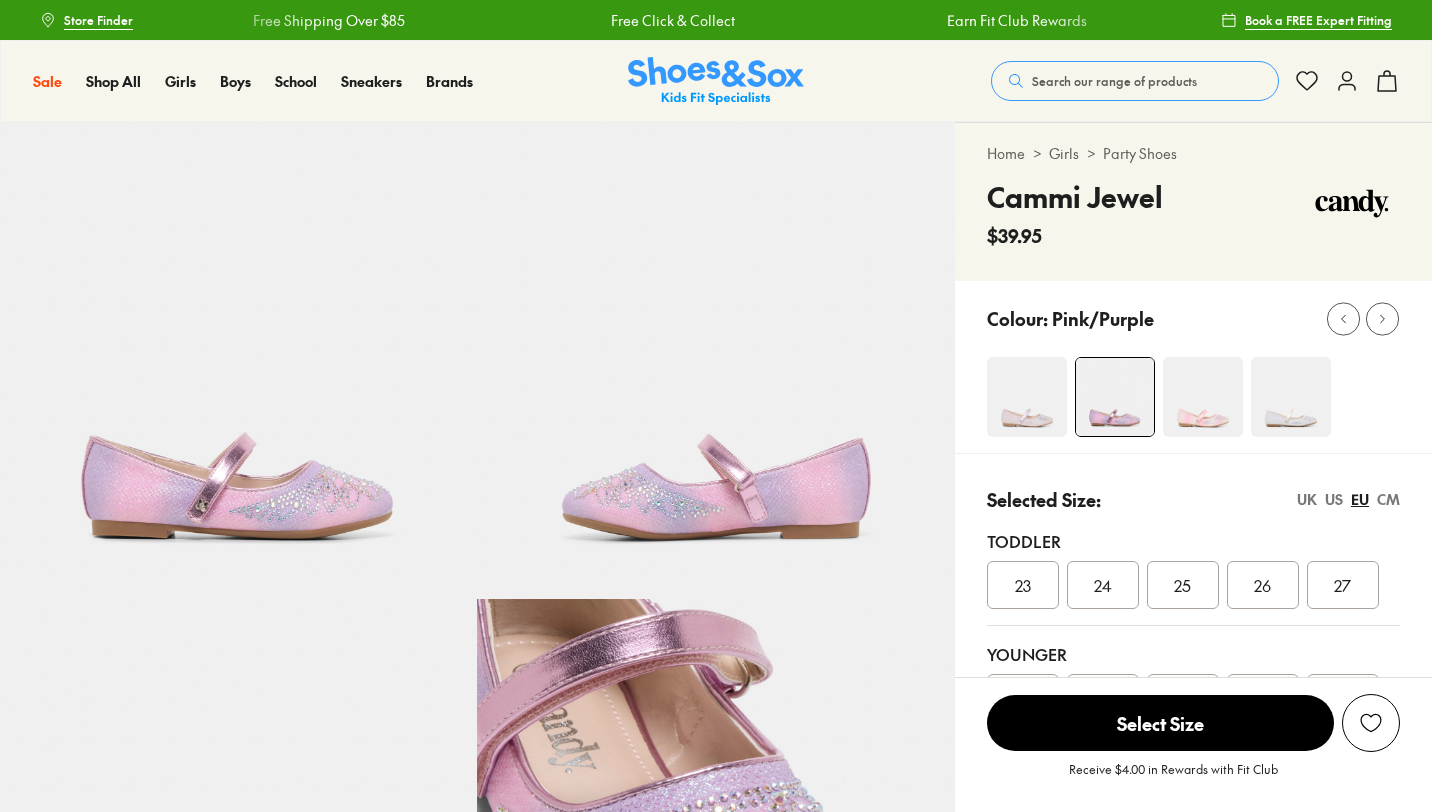 scroll, scrollTop: 0, scrollLeft: 0, axis: both 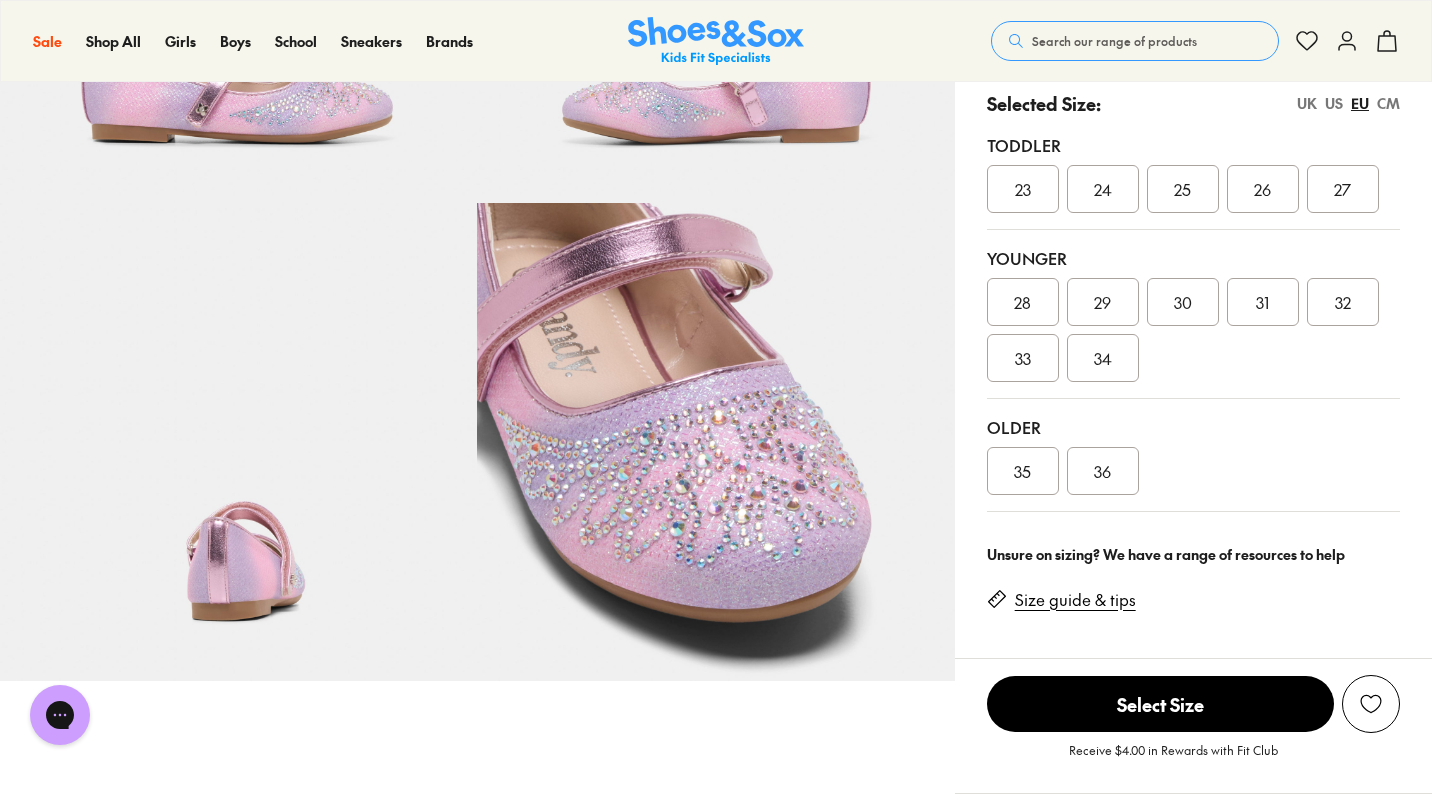 click 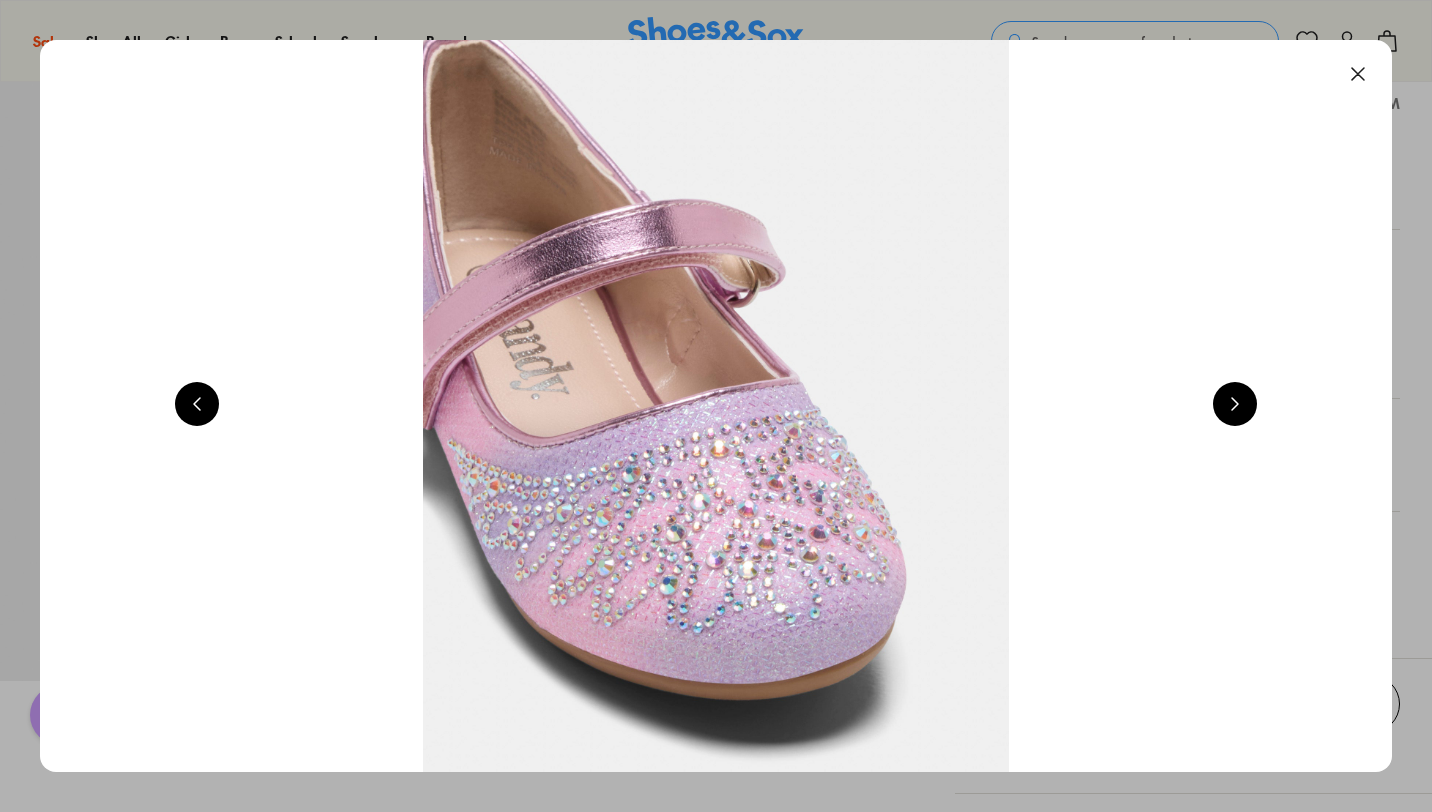 scroll, scrollTop: 0, scrollLeft: 5440, axis: horizontal 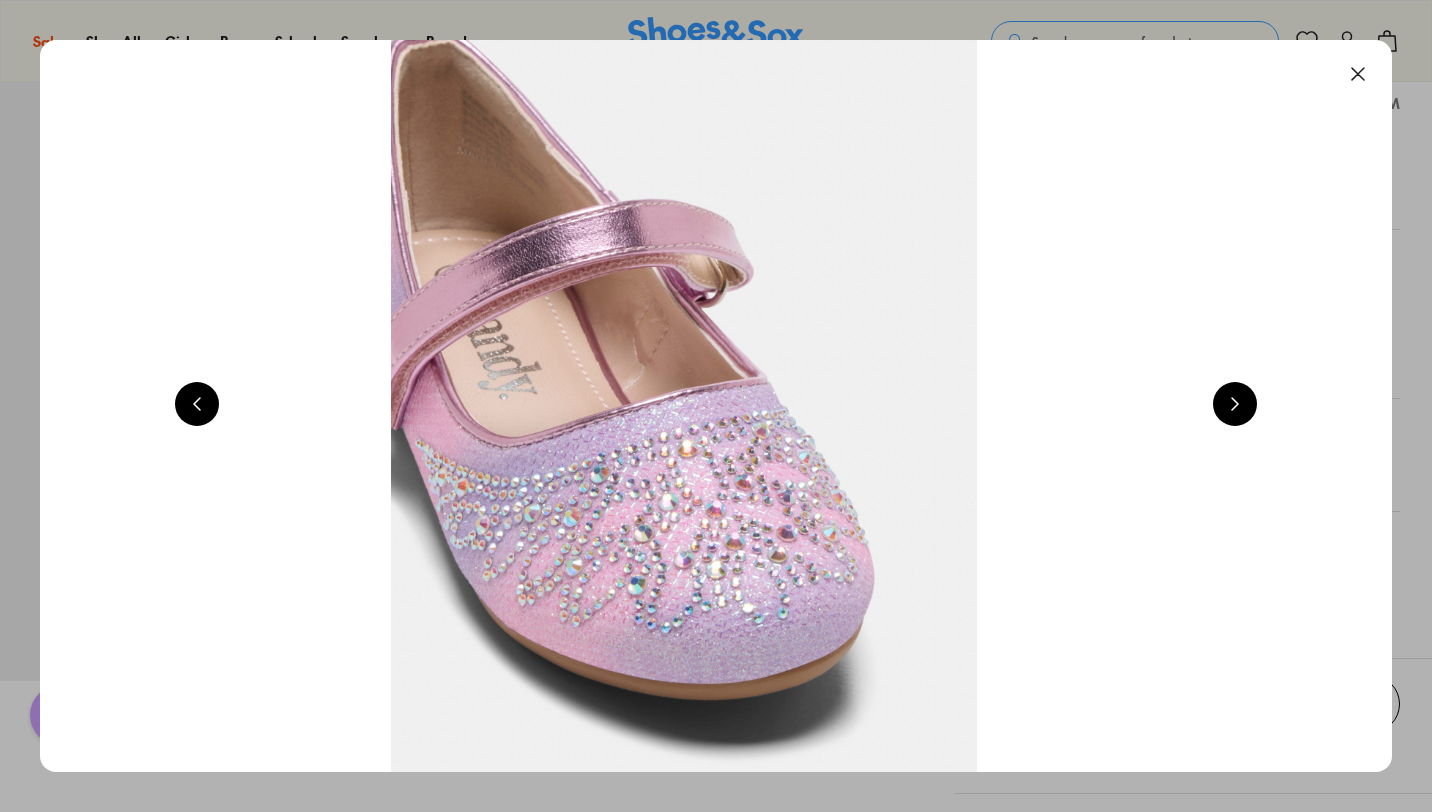 click at bounding box center (1235, 404) 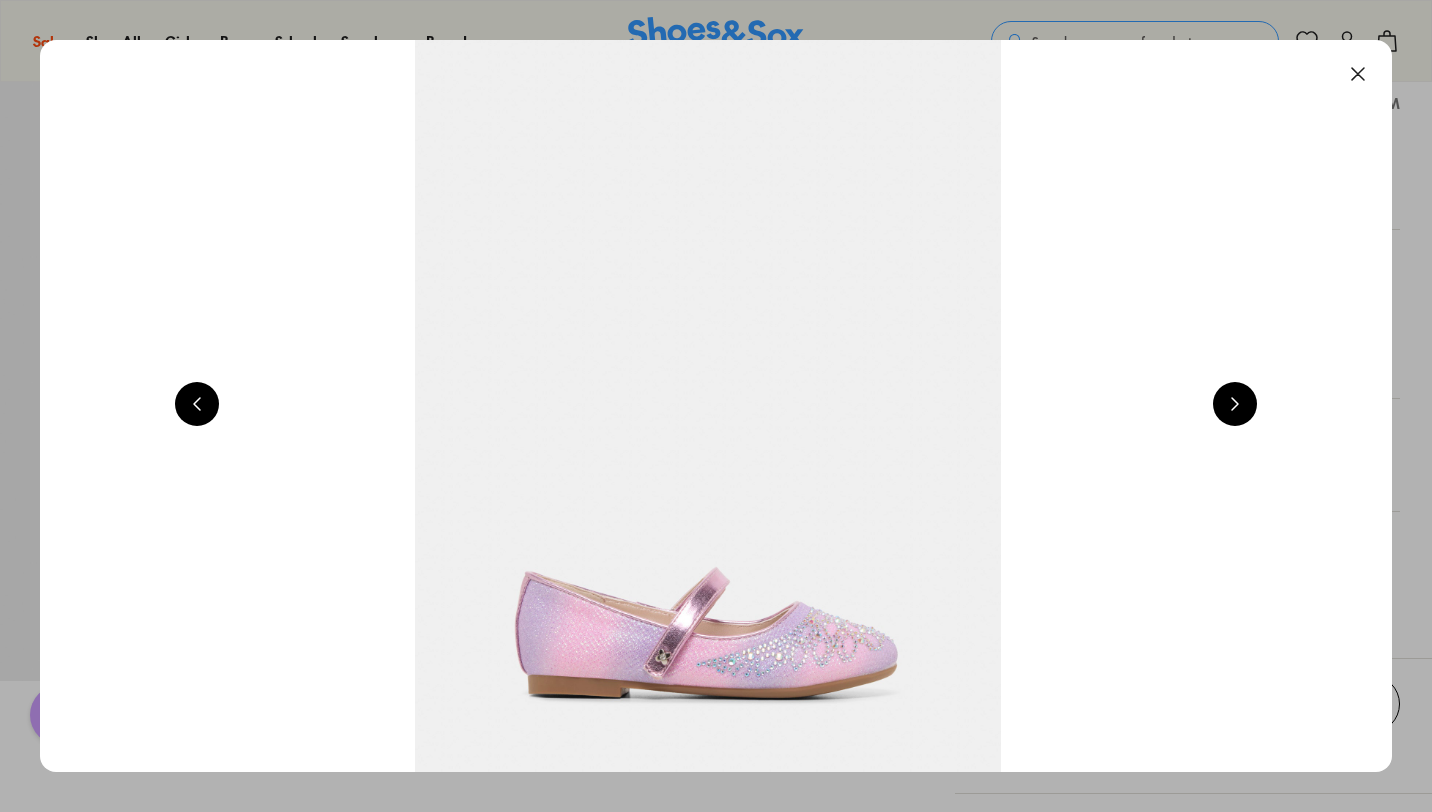click at bounding box center (1235, 404) 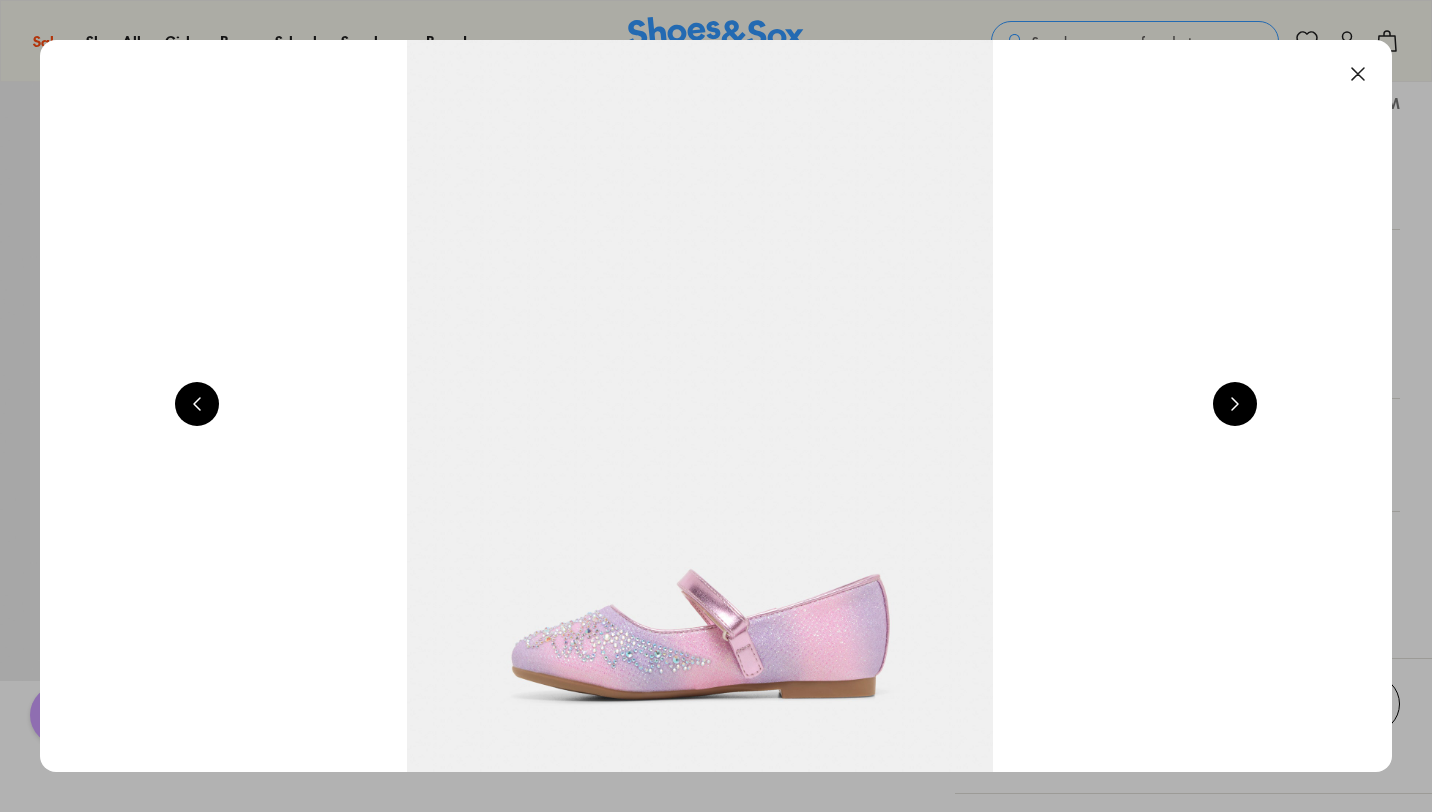 click at bounding box center [1235, 404] 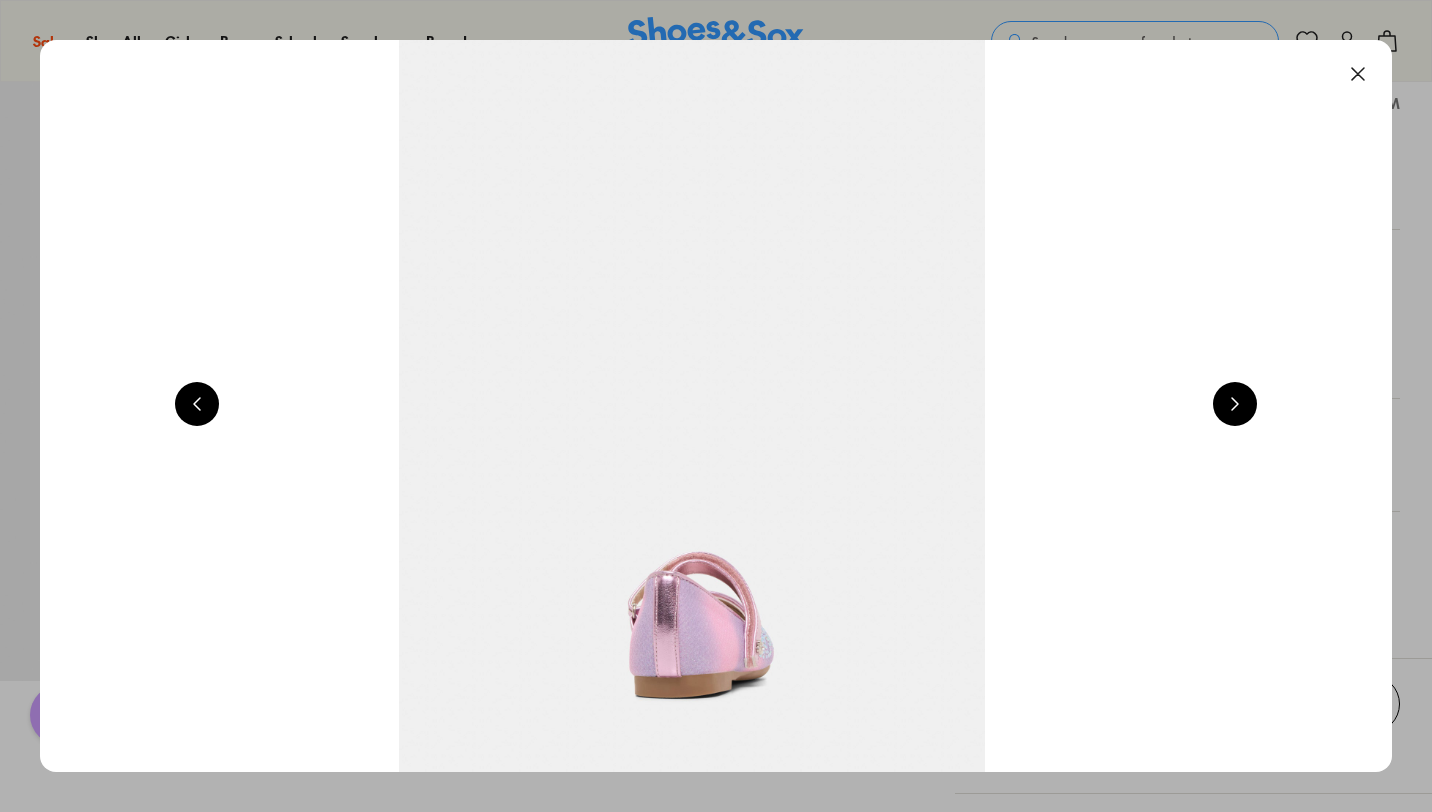 click at bounding box center (1235, 404) 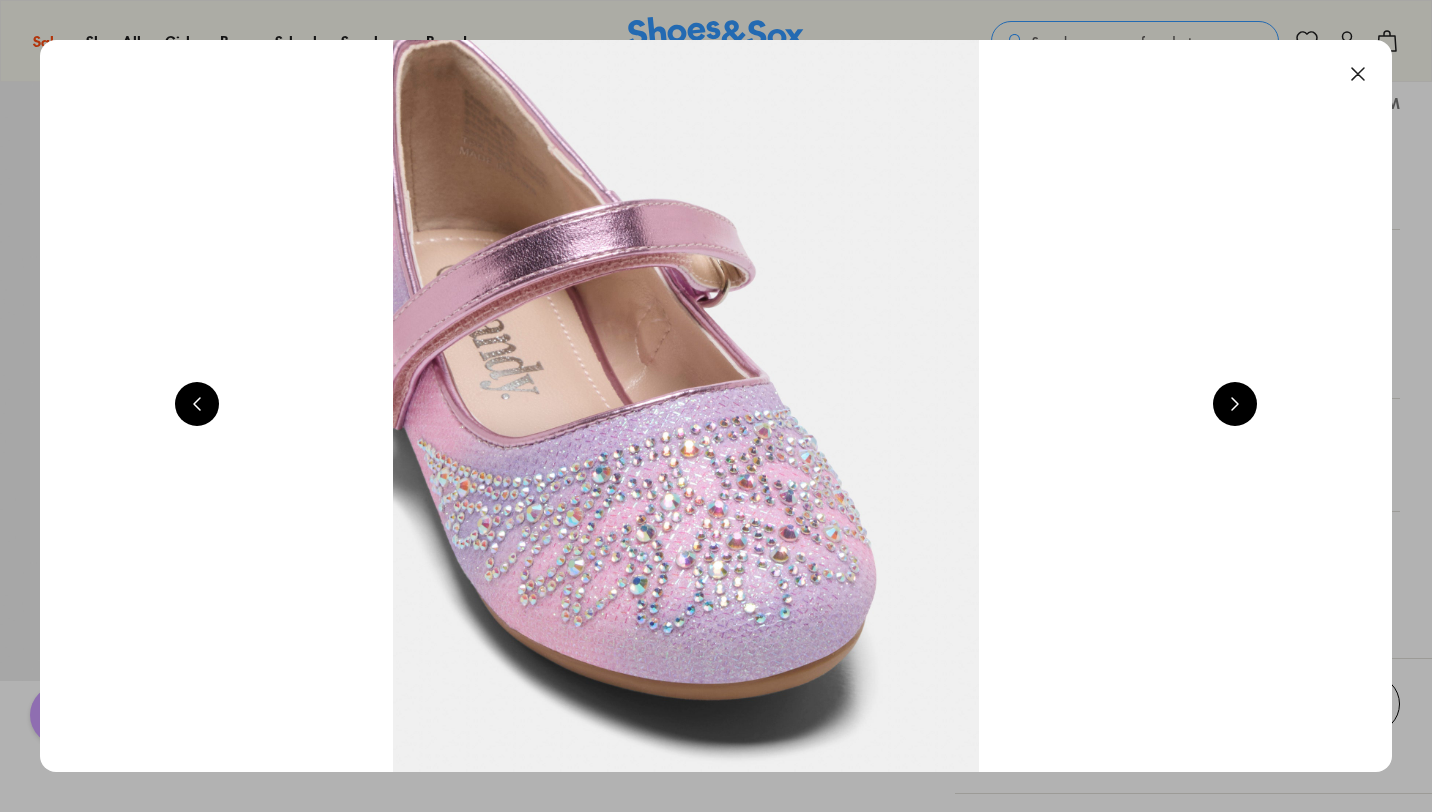 scroll, scrollTop: 0, scrollLeft: 5440, axis: horizontal 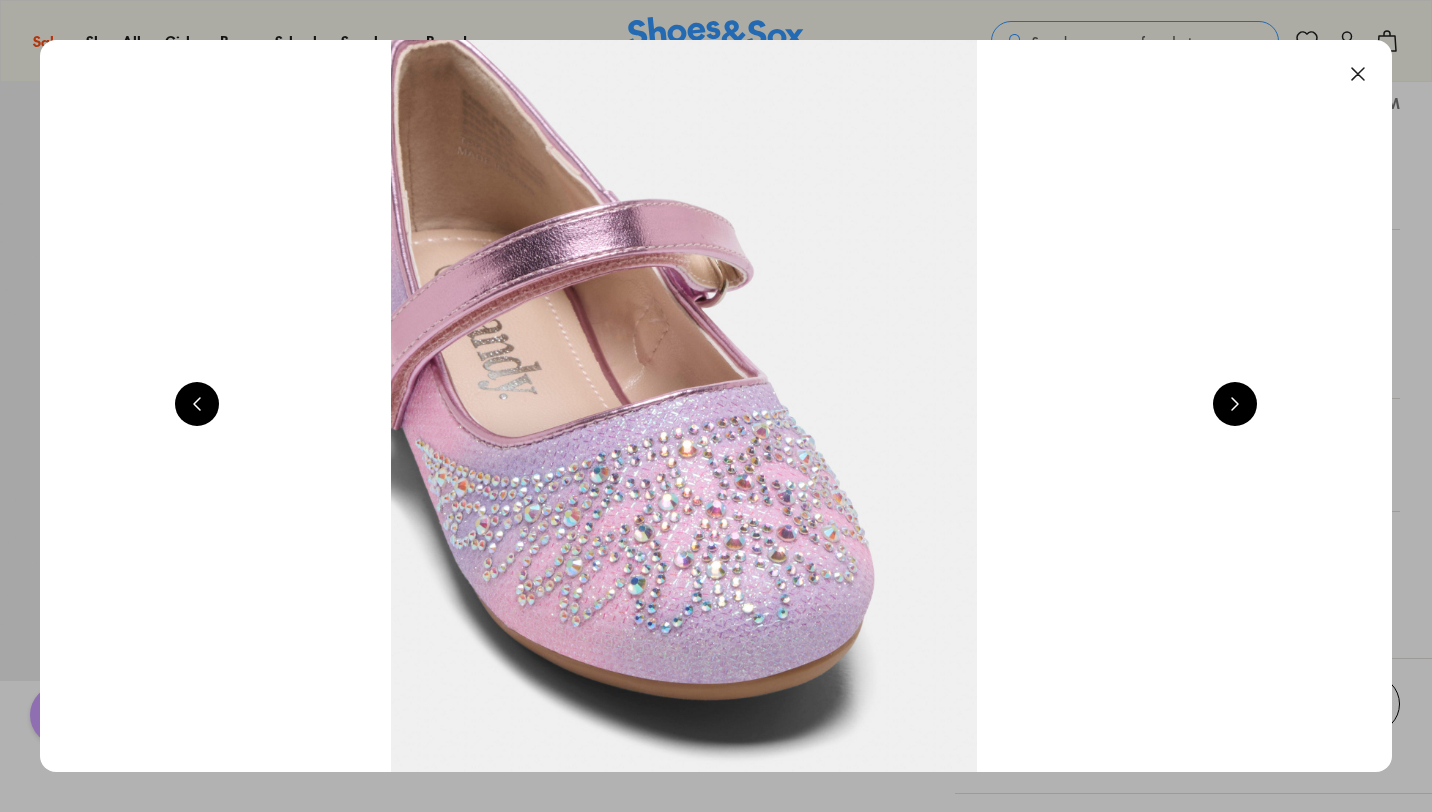 click at bounding box center (1235, 404) 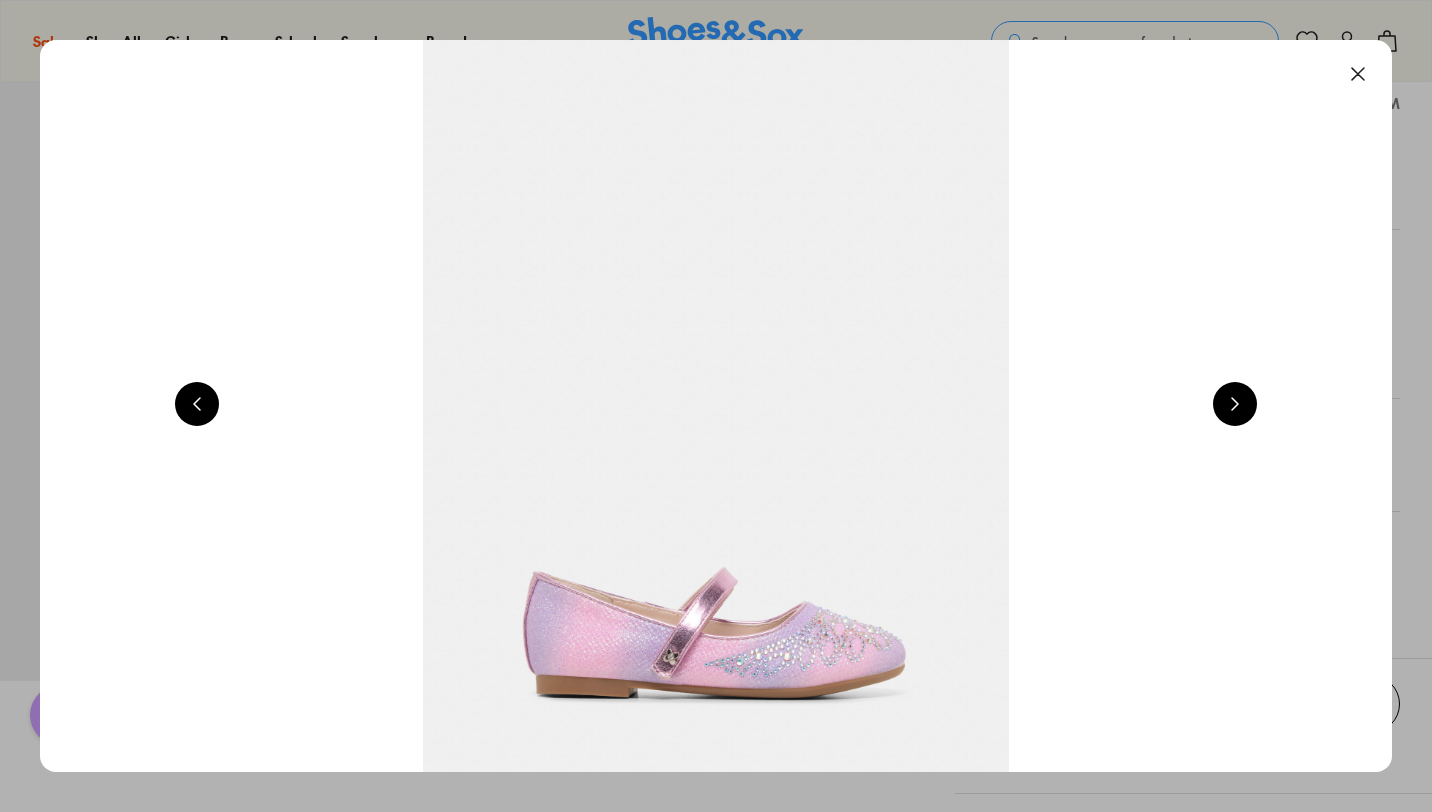scroll, scrollTop: 0, scrollLeft: 1360, axis: horizontal 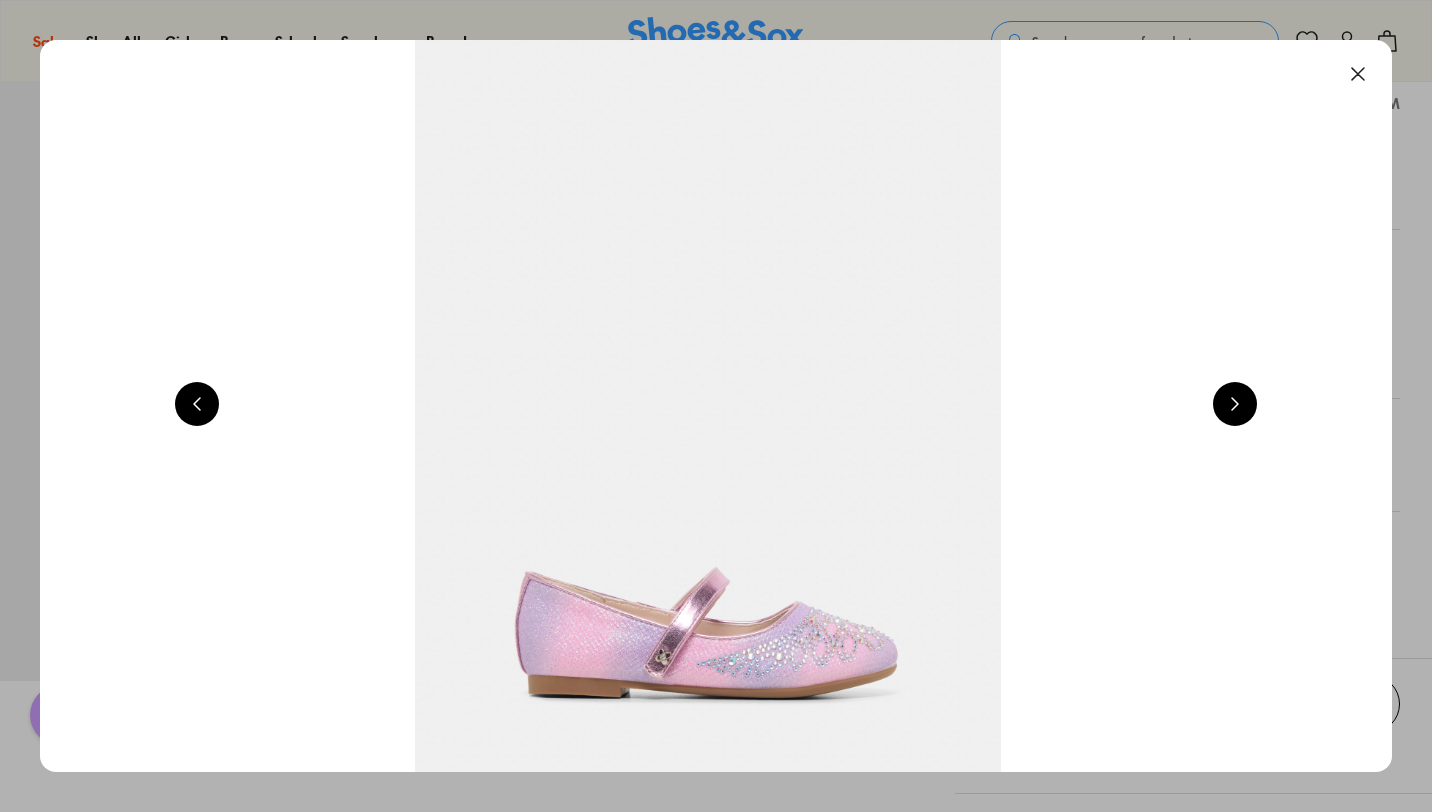 click at bounding box center (1358, 74) 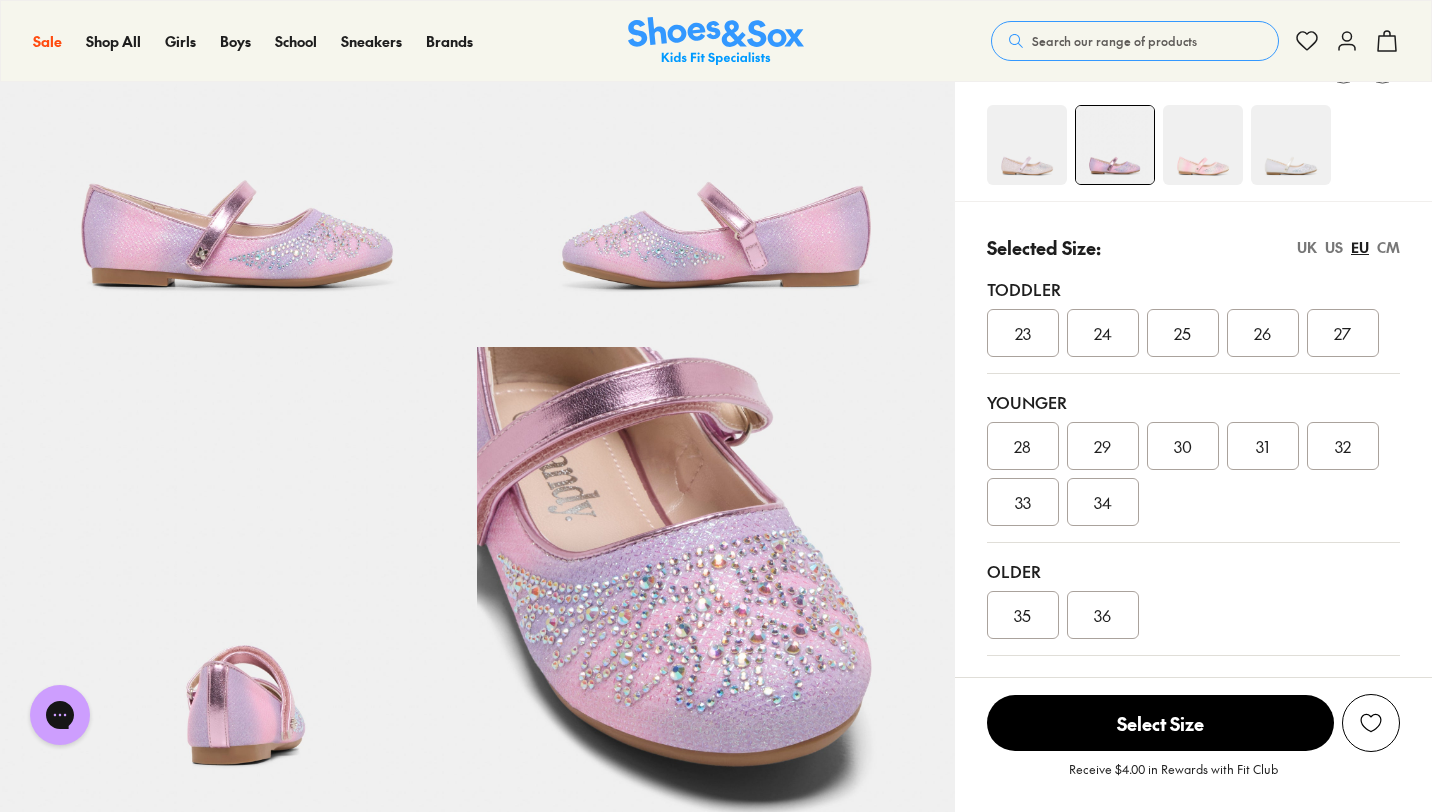 scroll, scrollTop: 227, scrollLeft: 0, axis: vertical 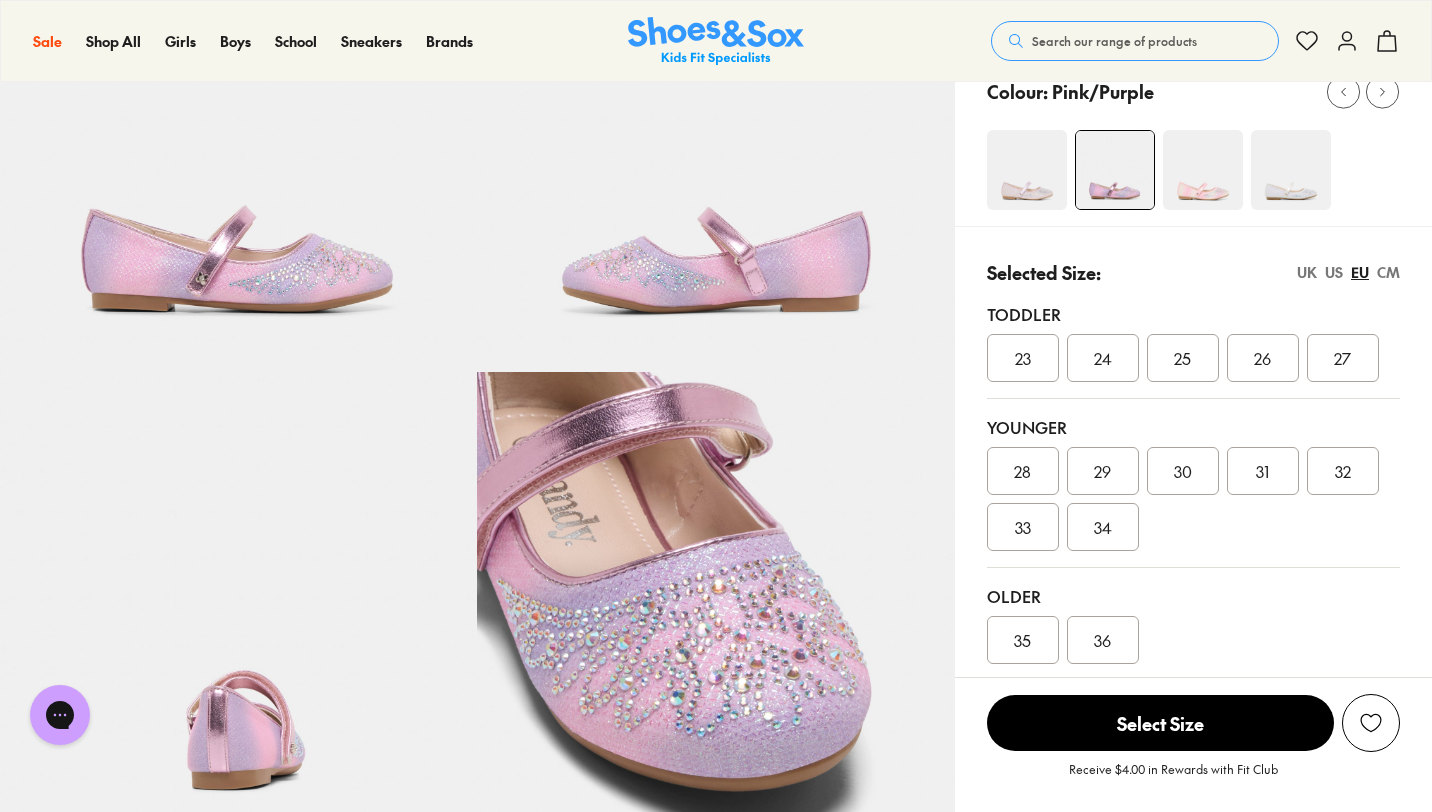click at bounding box center [1291, 170] 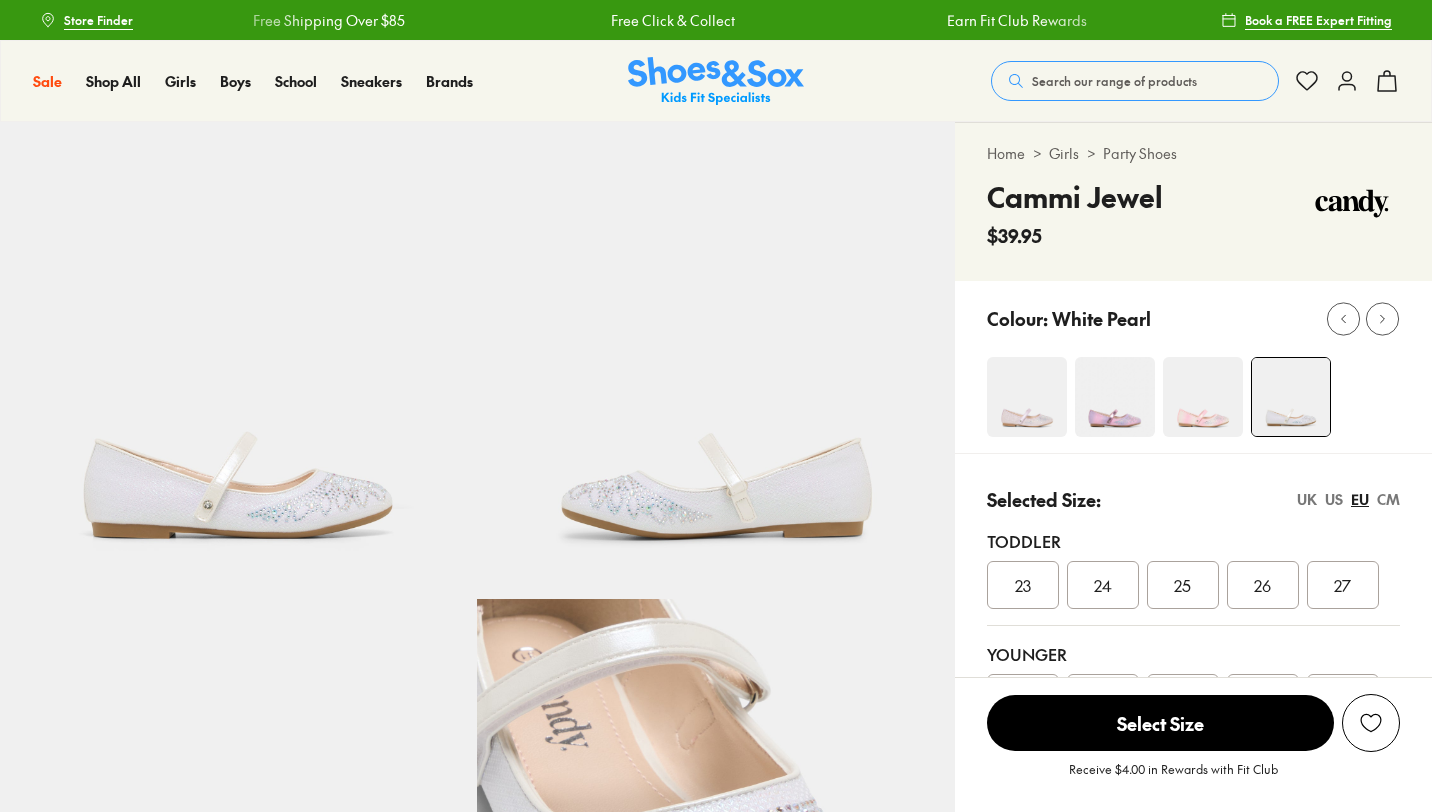 scroll, scrollTop: 0, scrollLeft: 0, axis: both 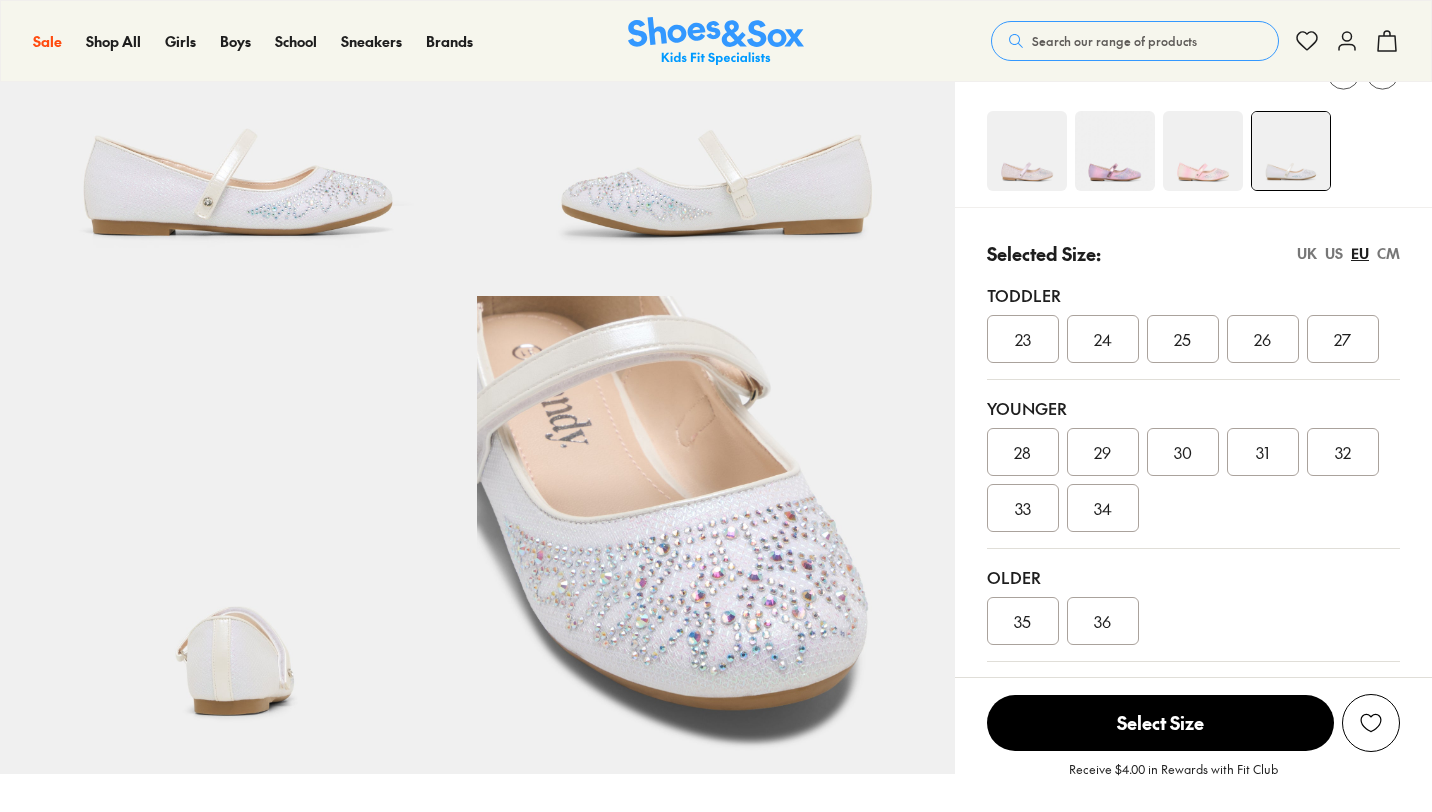 select on "*" 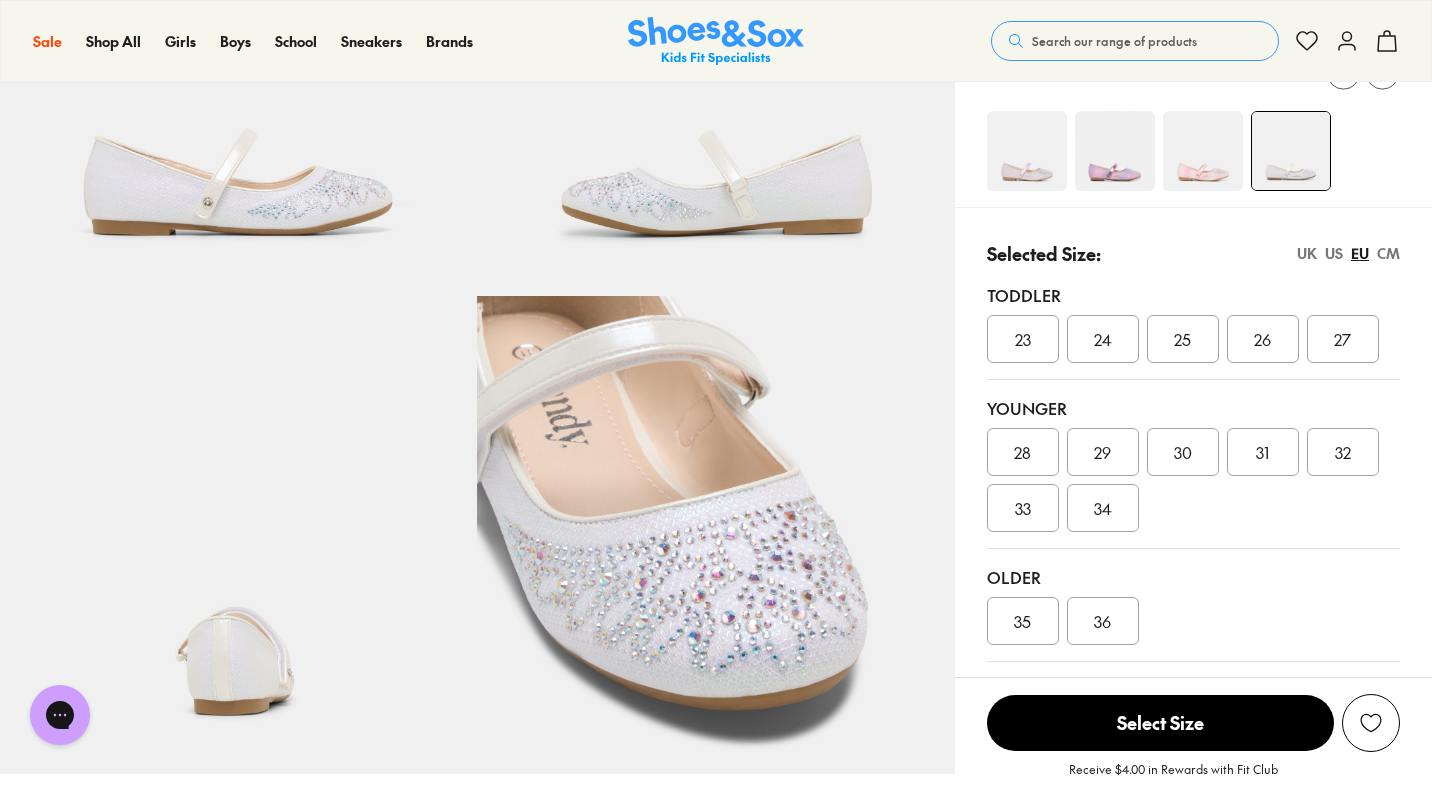 scroll, scrollTop: 0, scrollLeft: 0, axis: both 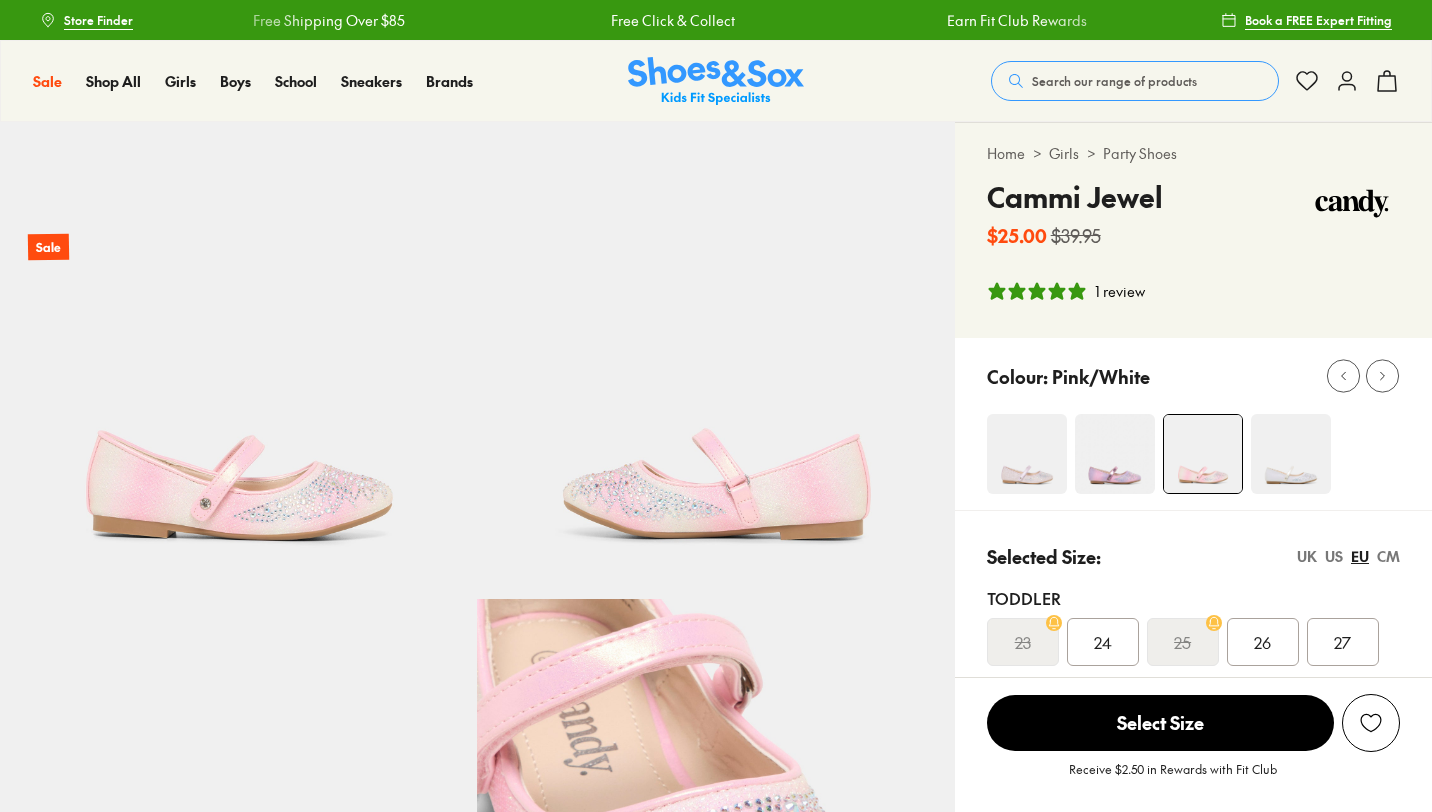 select on "*" 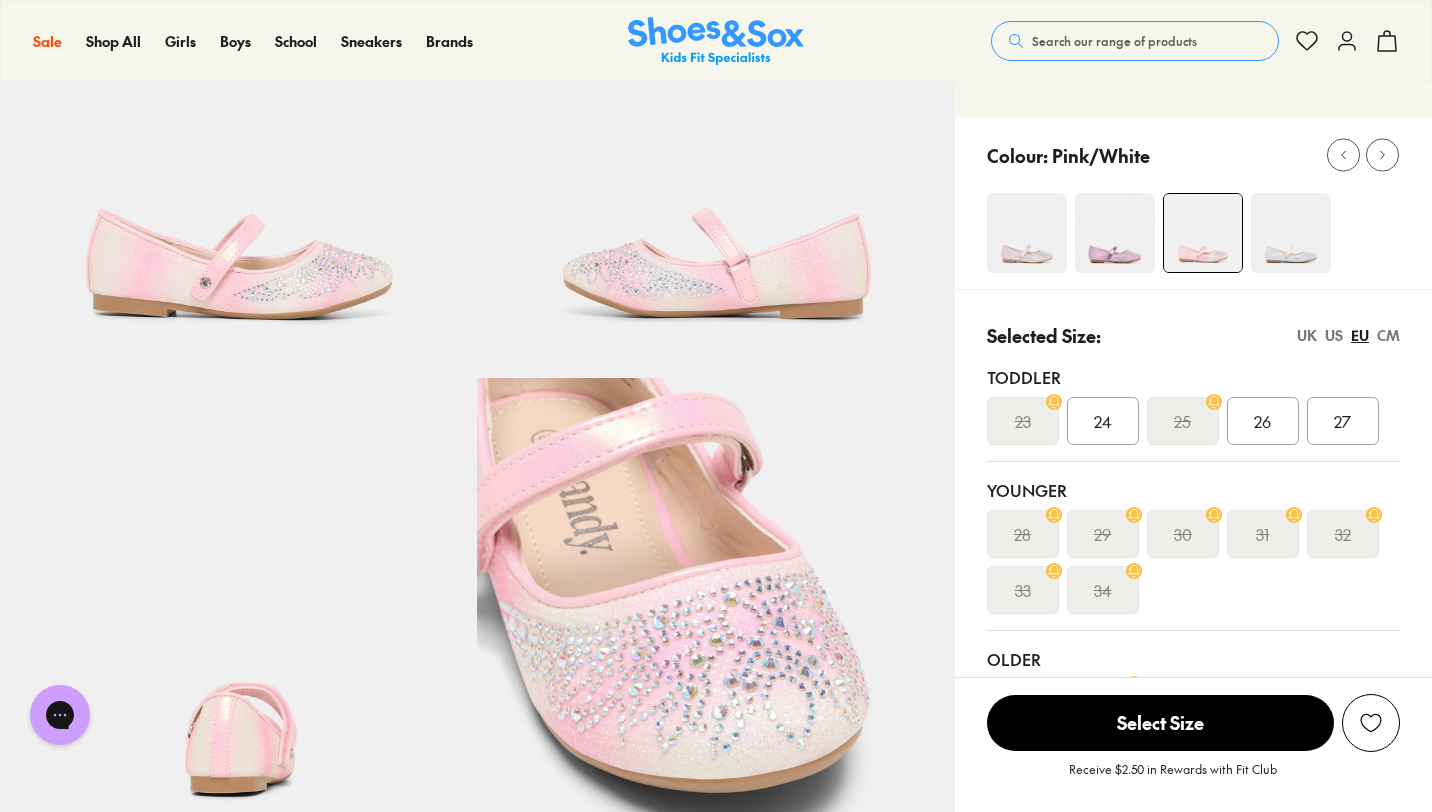 scroll, scrollTop: 188, scrollLeft: 0, axis: vertical 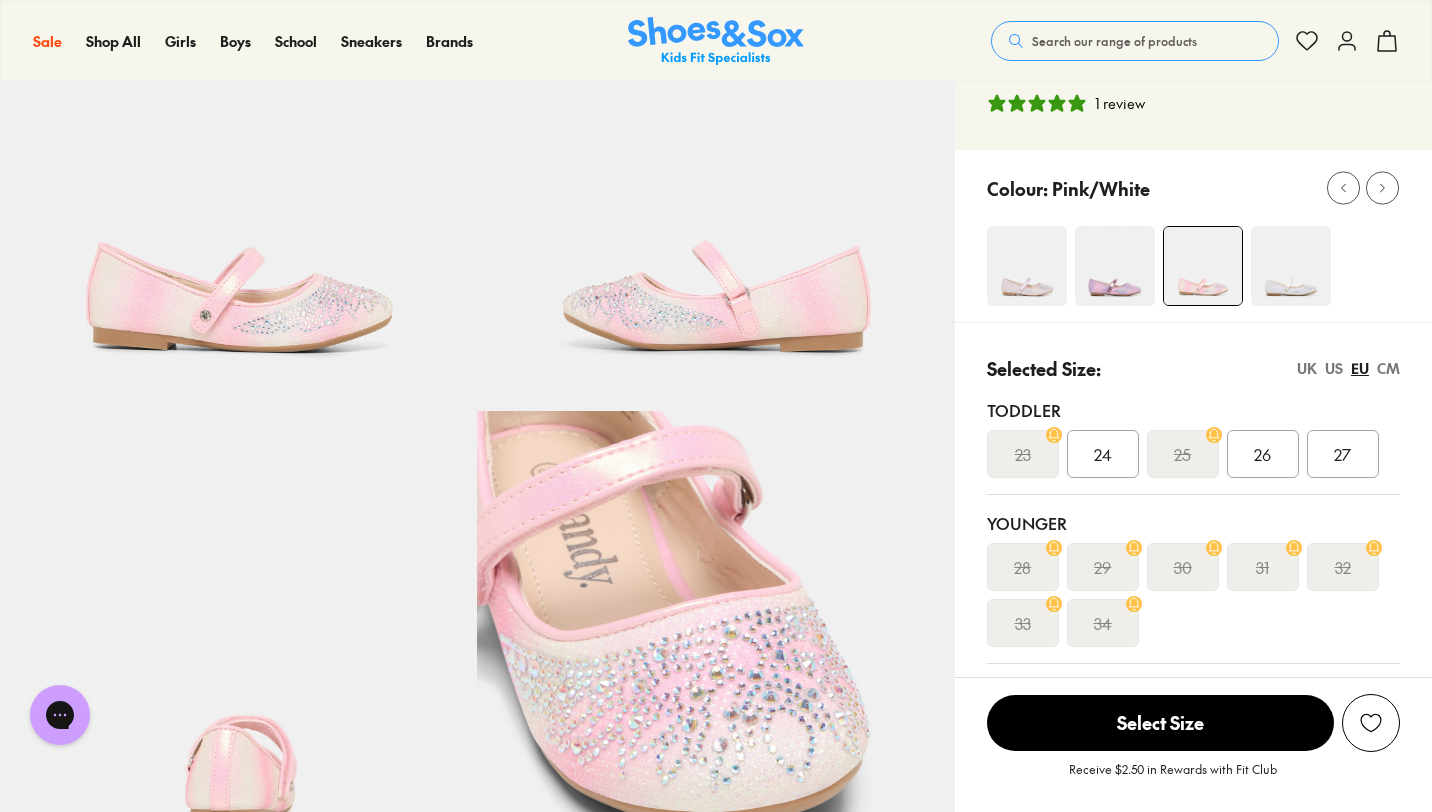 click at bounding box center [1115, 266] 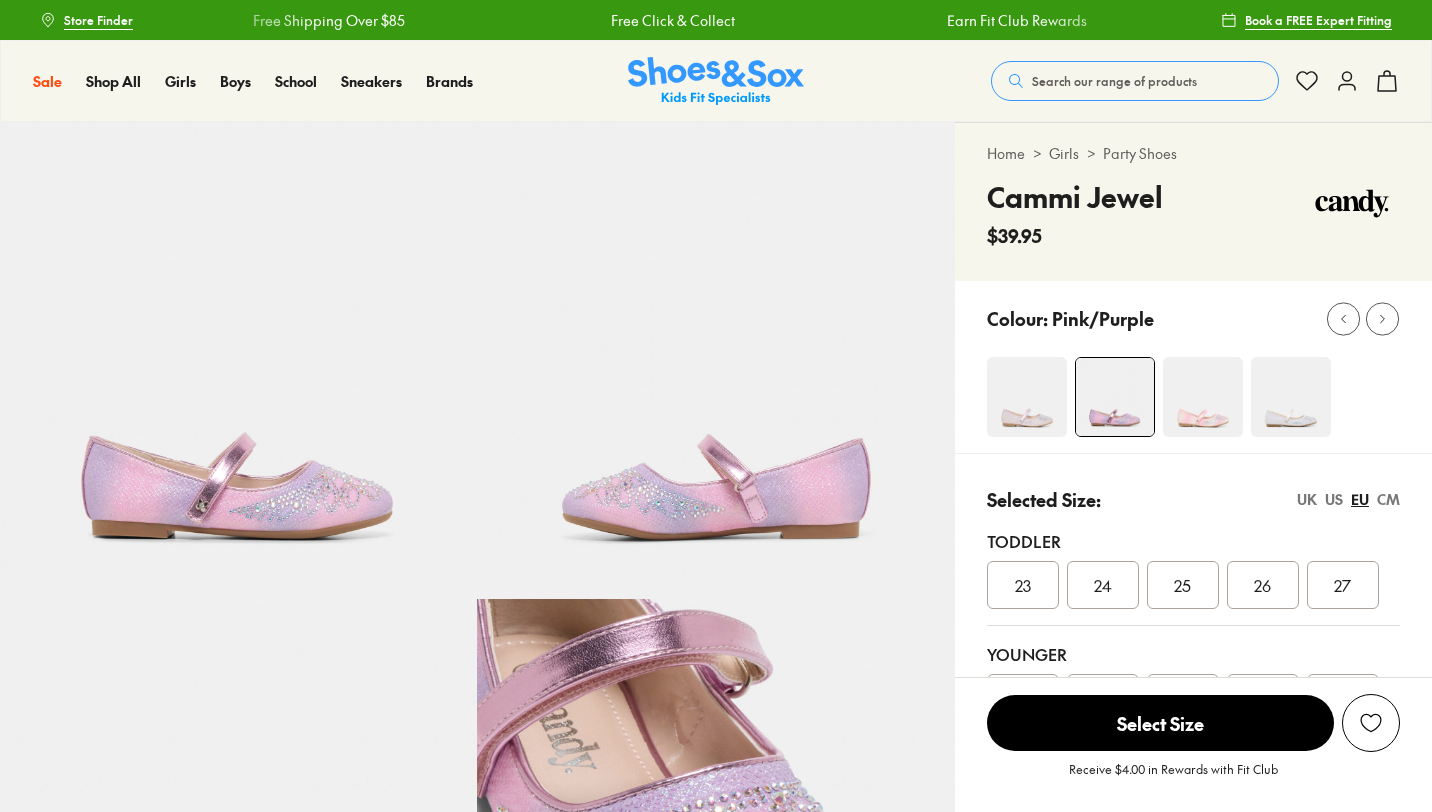 select on "*" 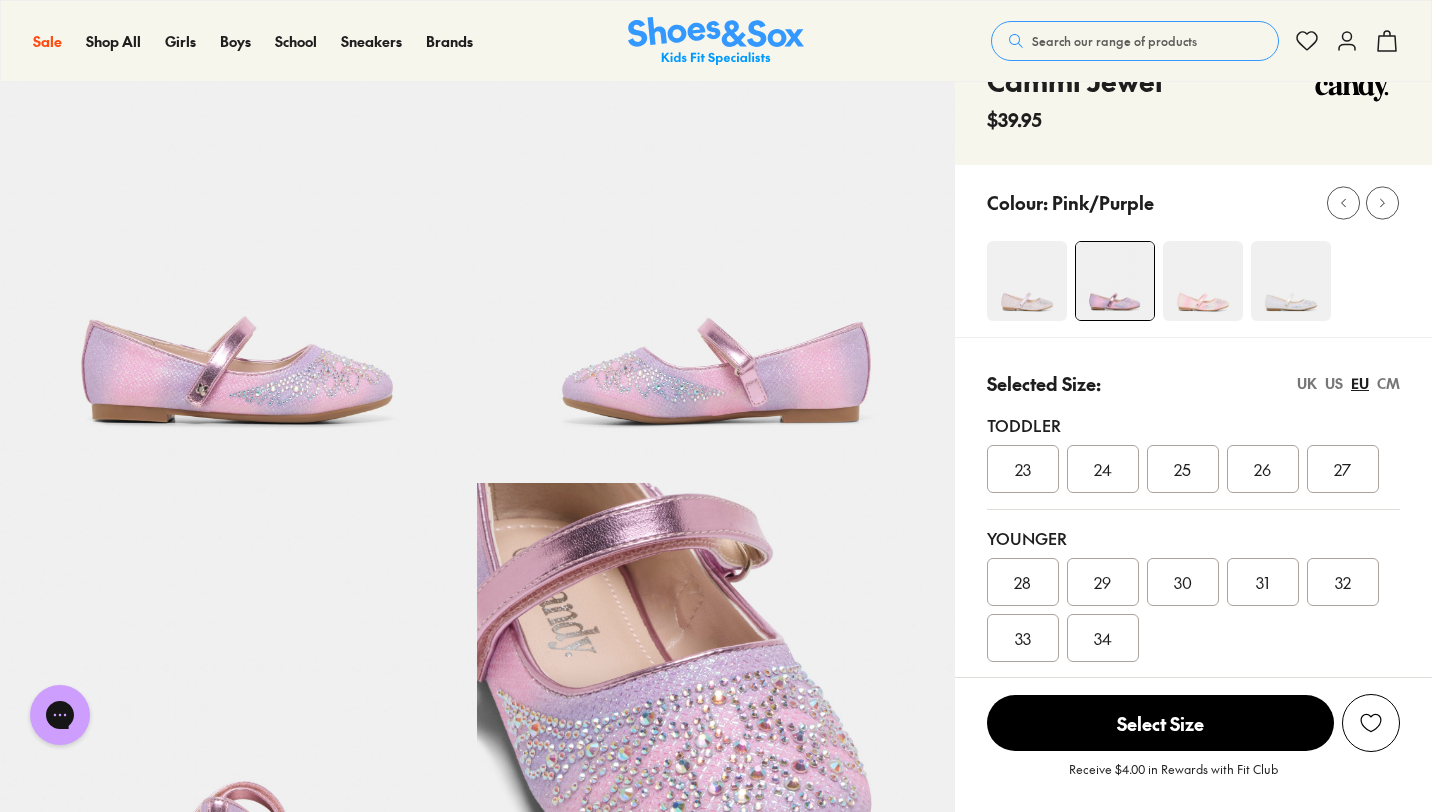 scroll, scrollTop: 0, scrollLeft: 0, axis: both 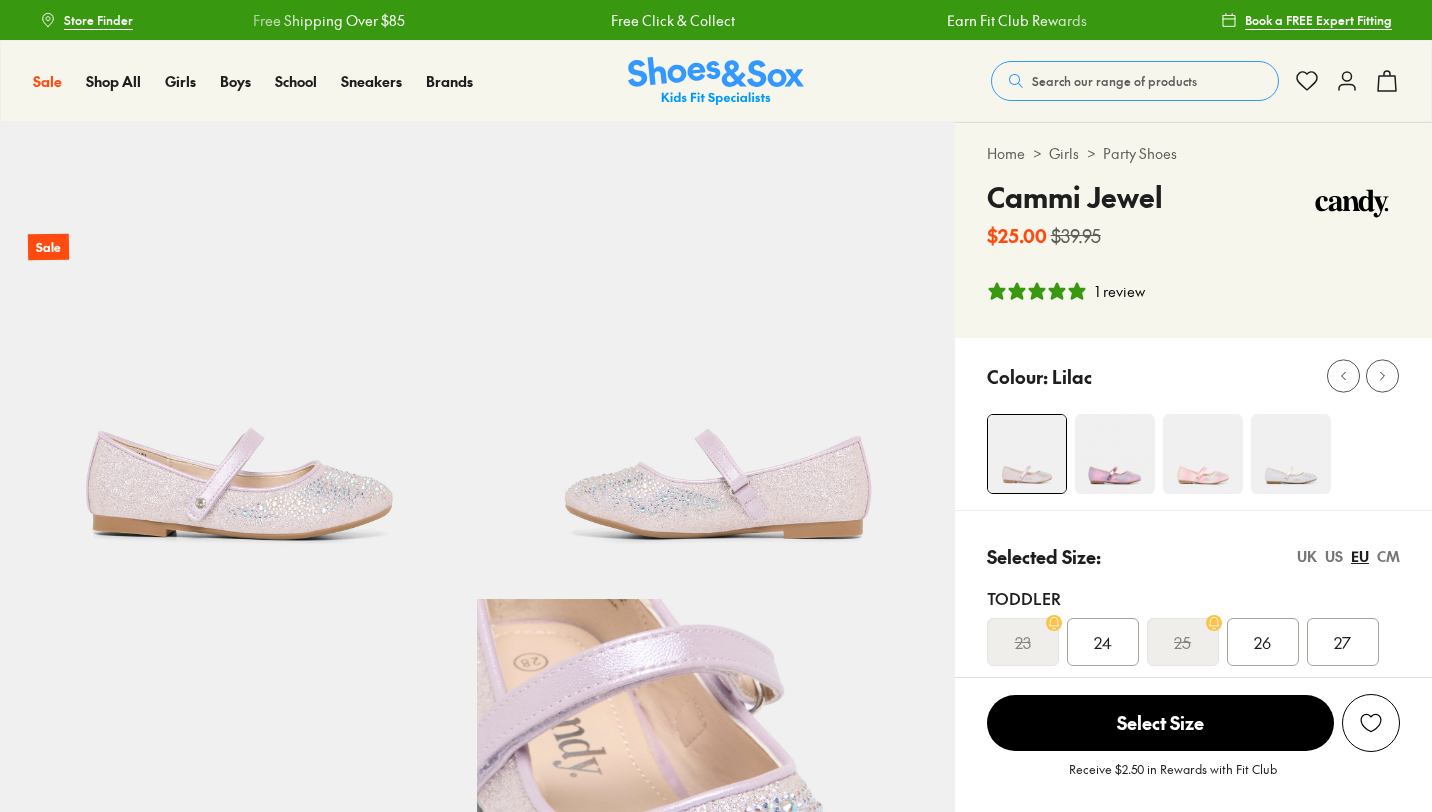 select on "*" 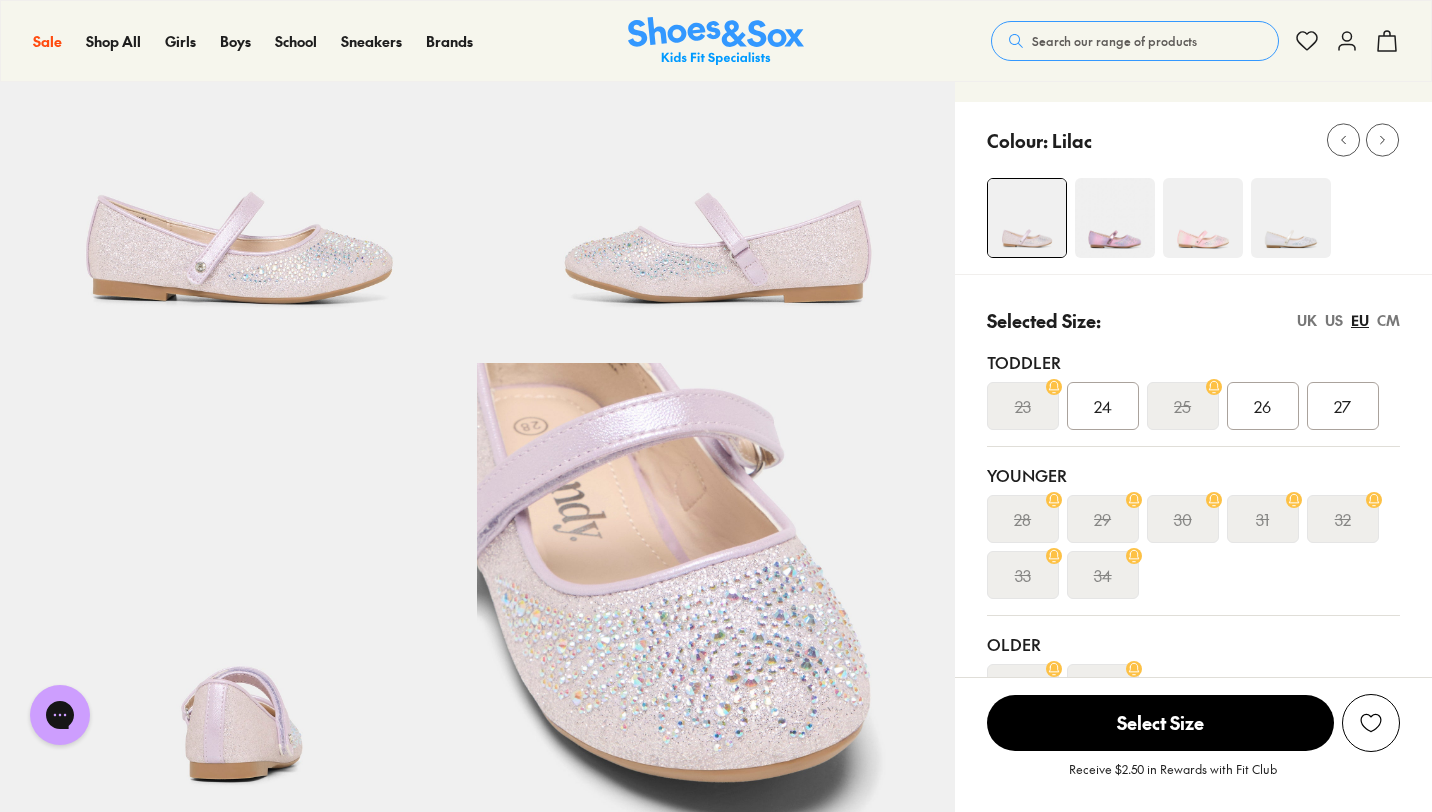scroll, scrollTop: 232, scrollLeft: 0, axis: vertical 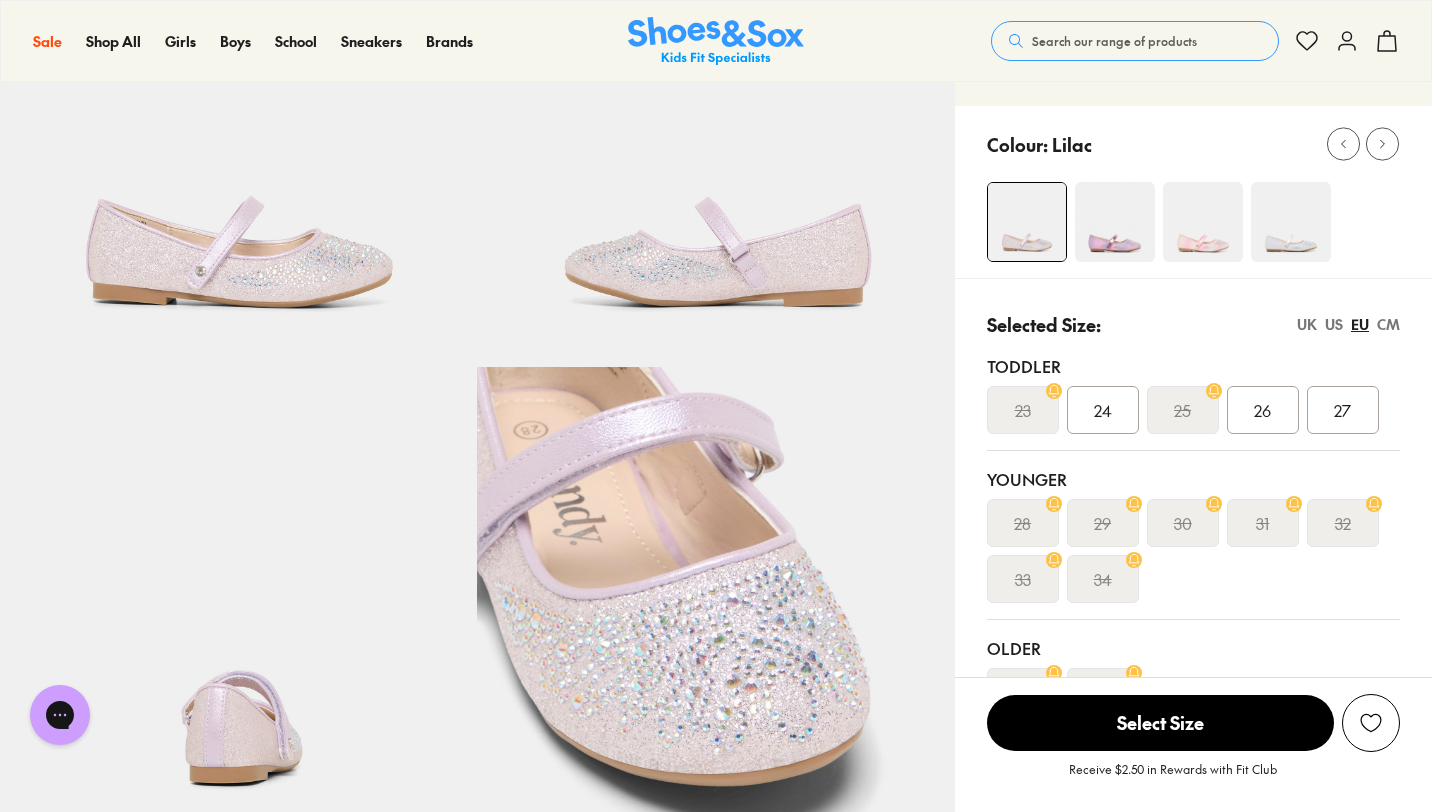 click at bounding box center [1115, 222] 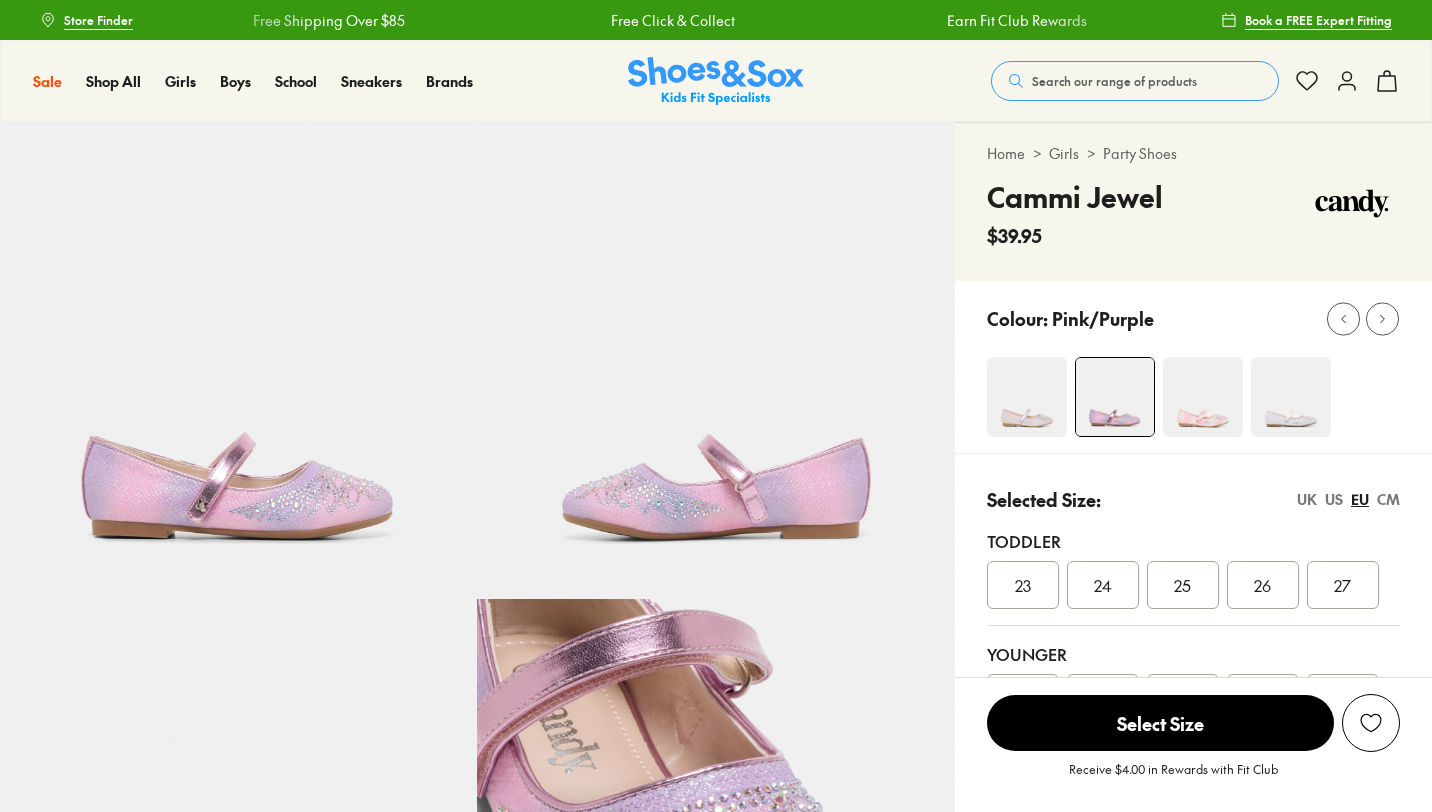 scroll, scrollTop: 0, scrollLeft: 0, axis: both 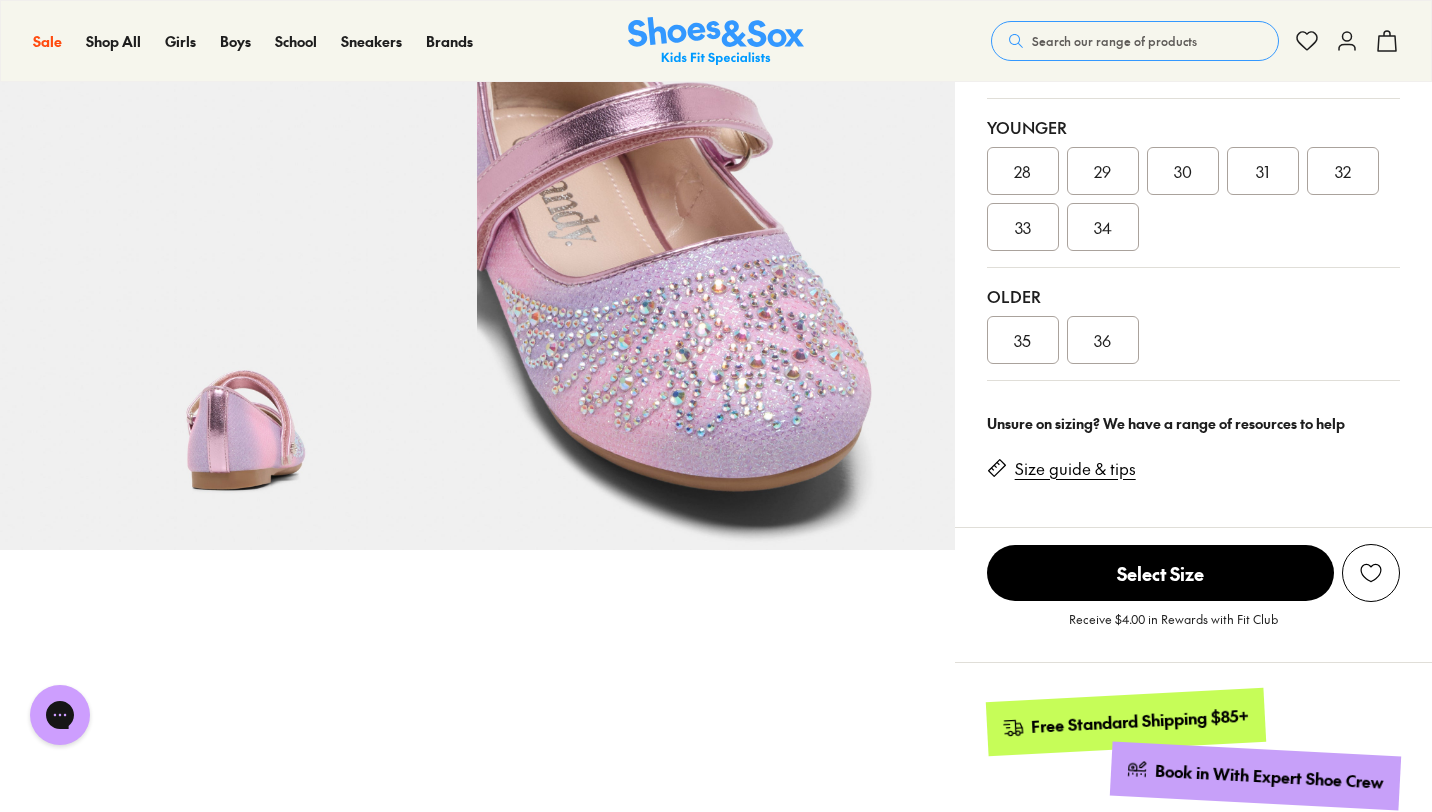 click on "34" at bounding box center [1103, 227] 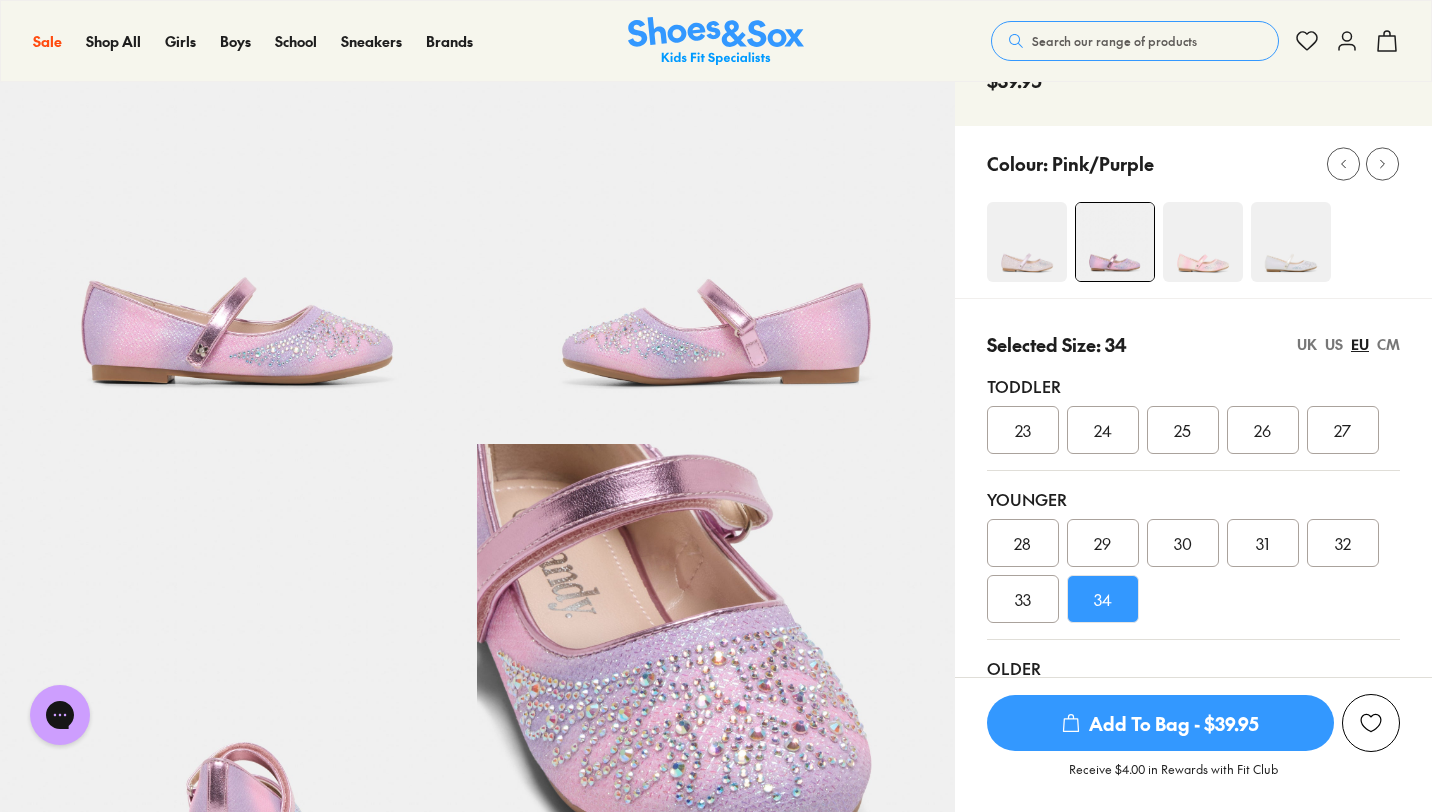 scroll, scrollTop: 144, scrollLeft: 0, axis: vertical 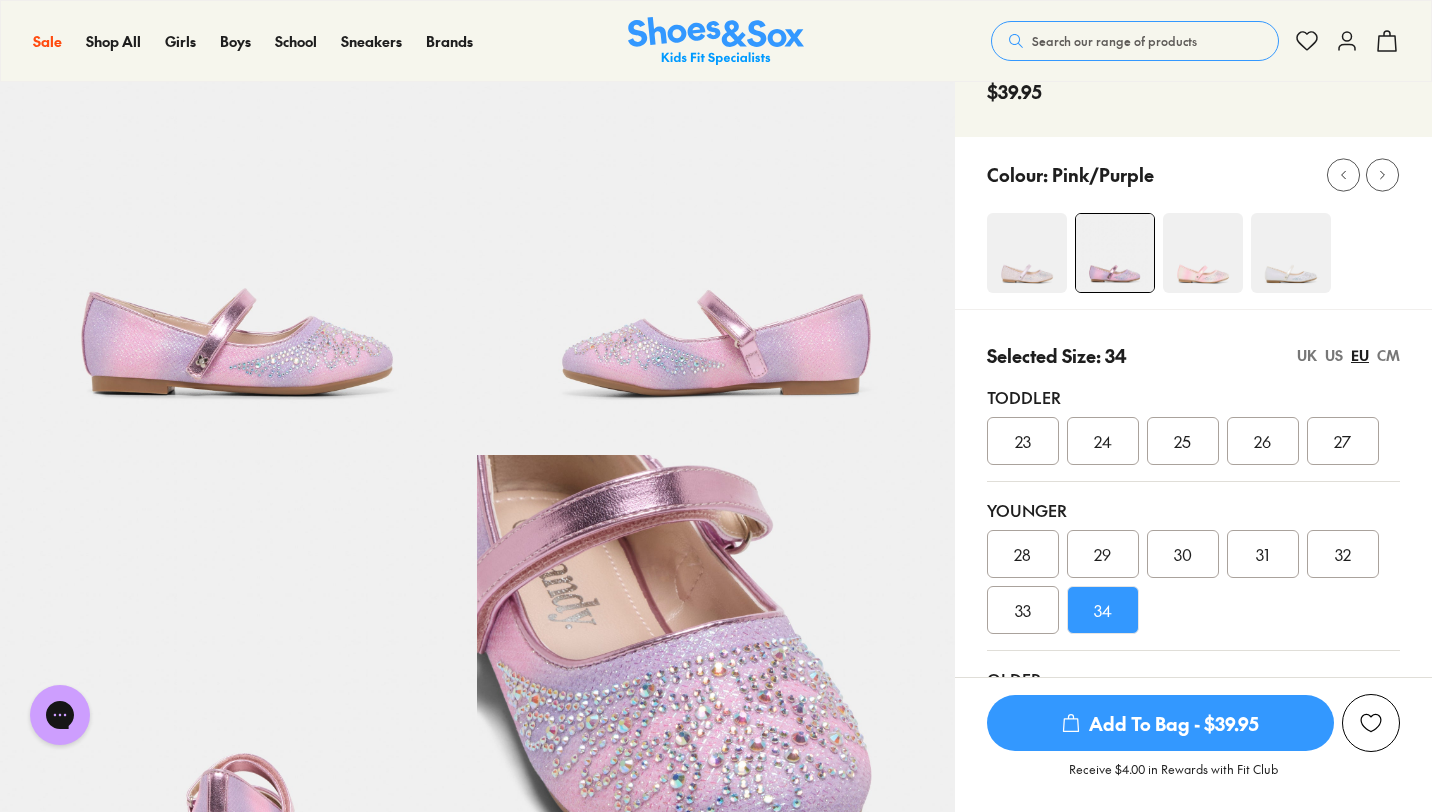 click 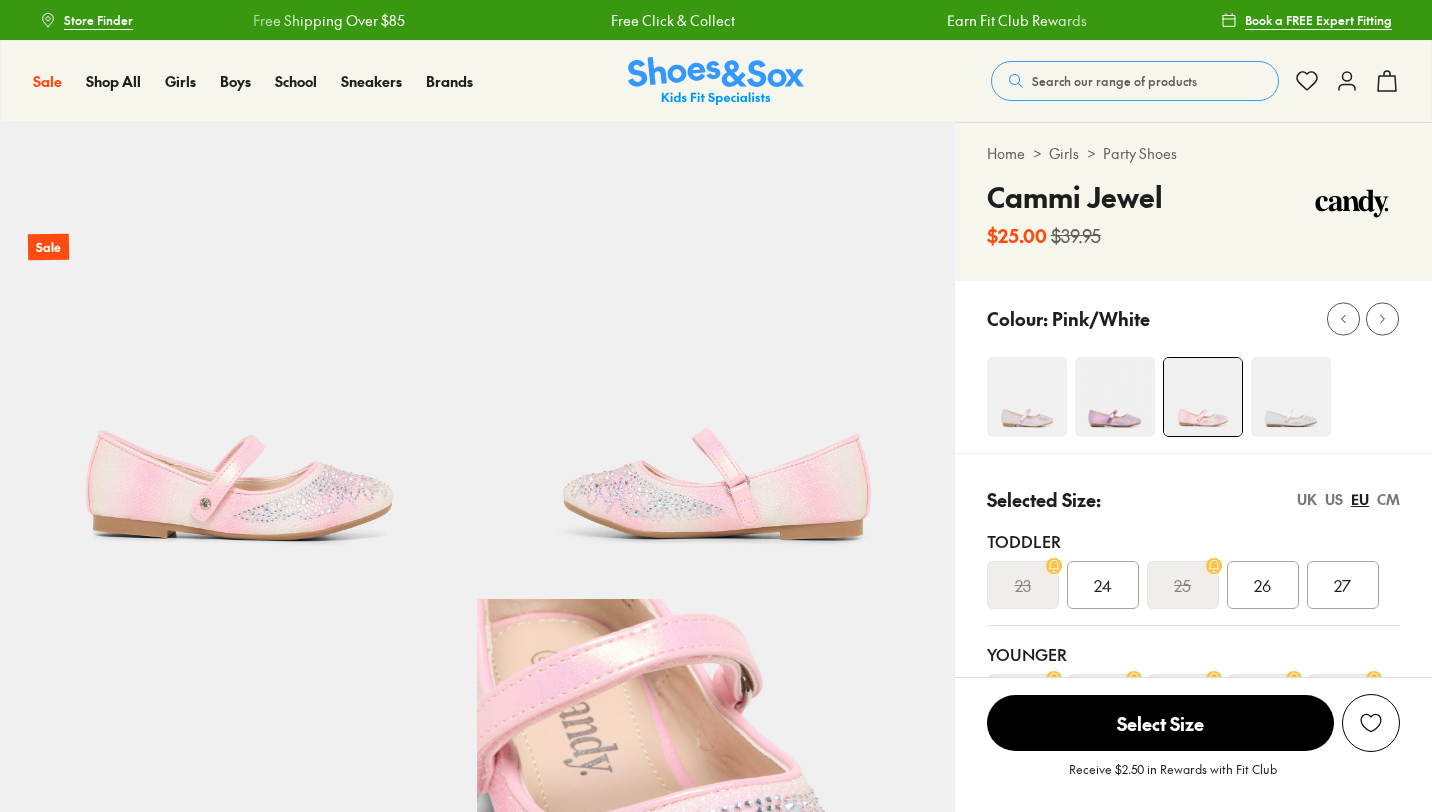 scroll, scrollTop: 0, scrollLeft: 0, axis: both 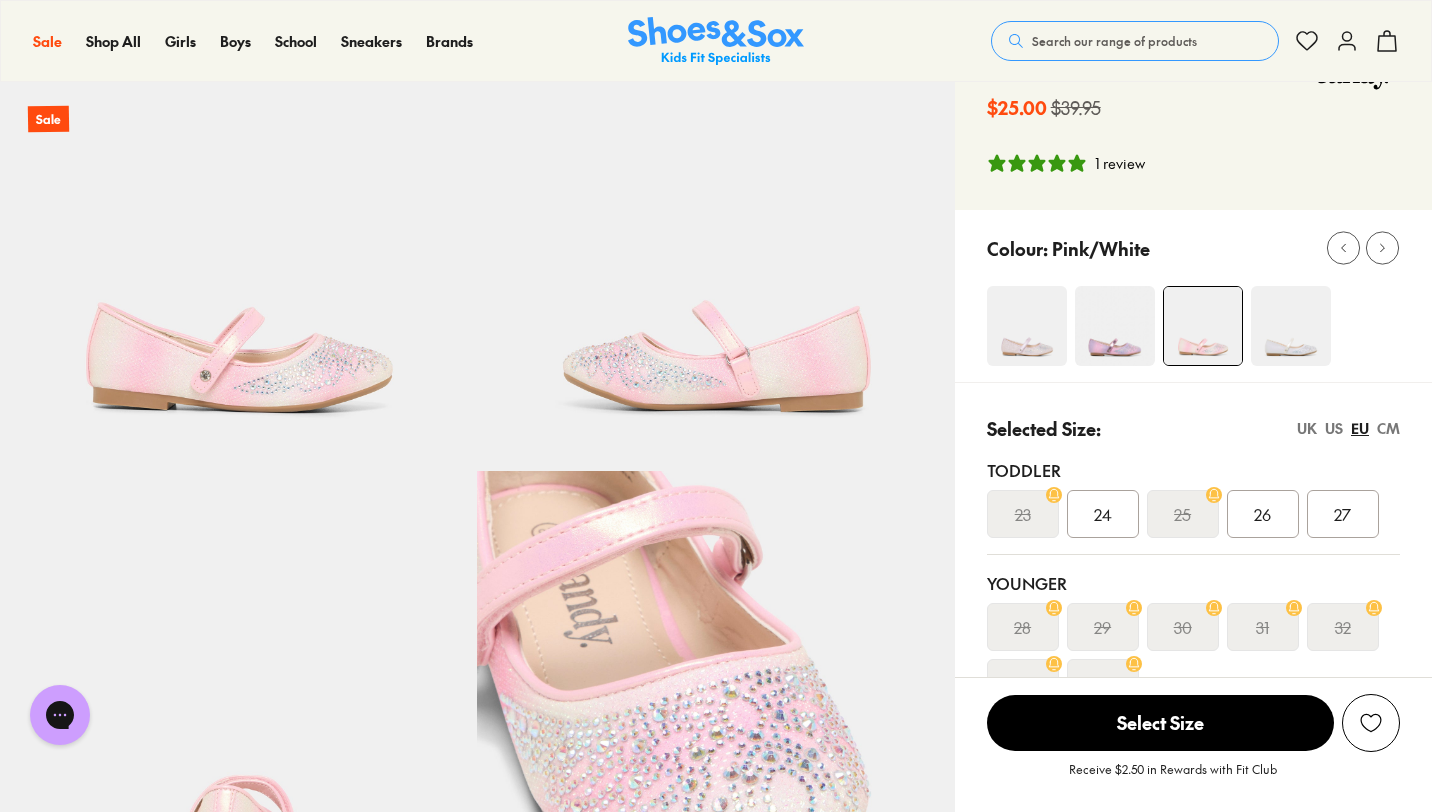click at bounding box center [1291, 326] 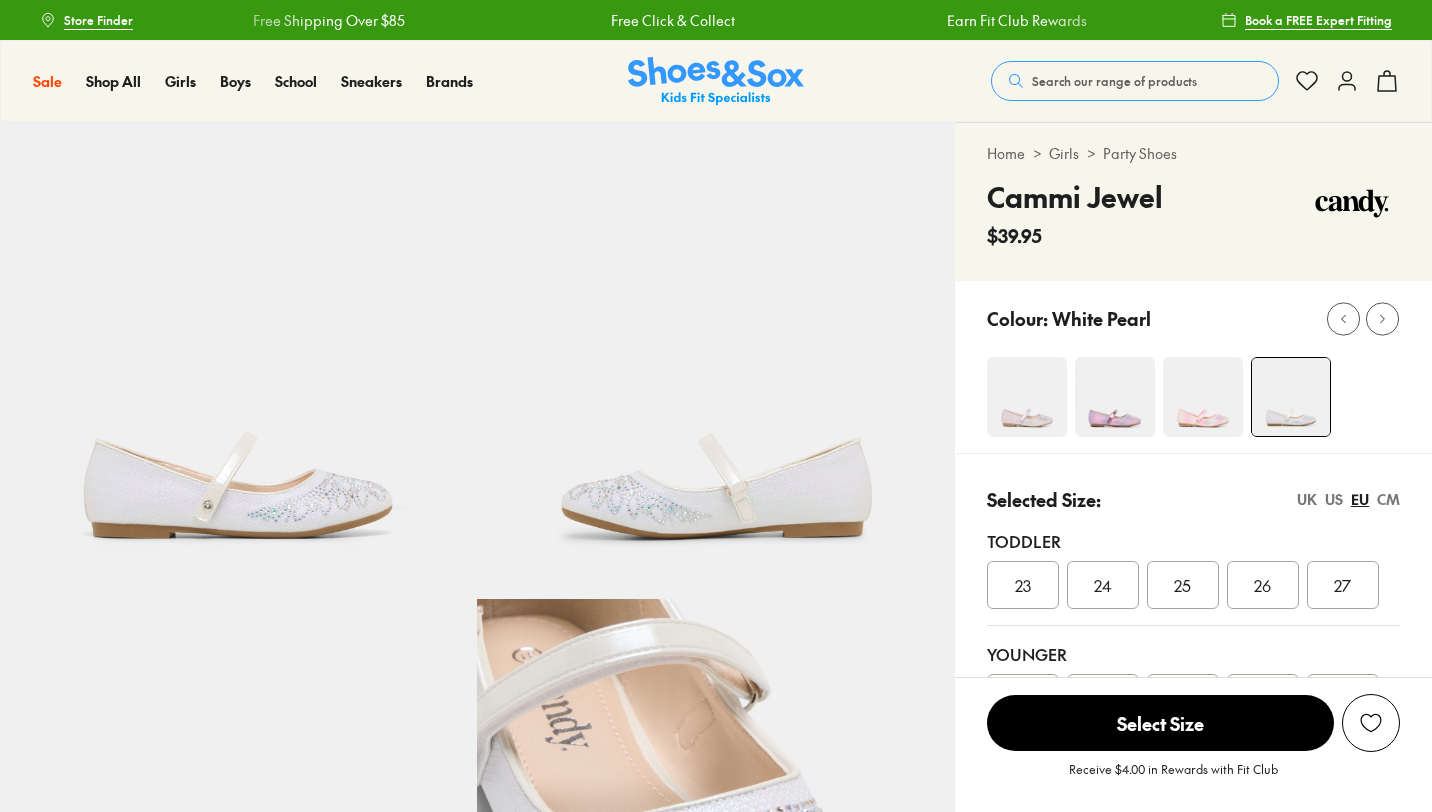 scroll, scrollTop: 0, scrollLeft: 0, axis: both 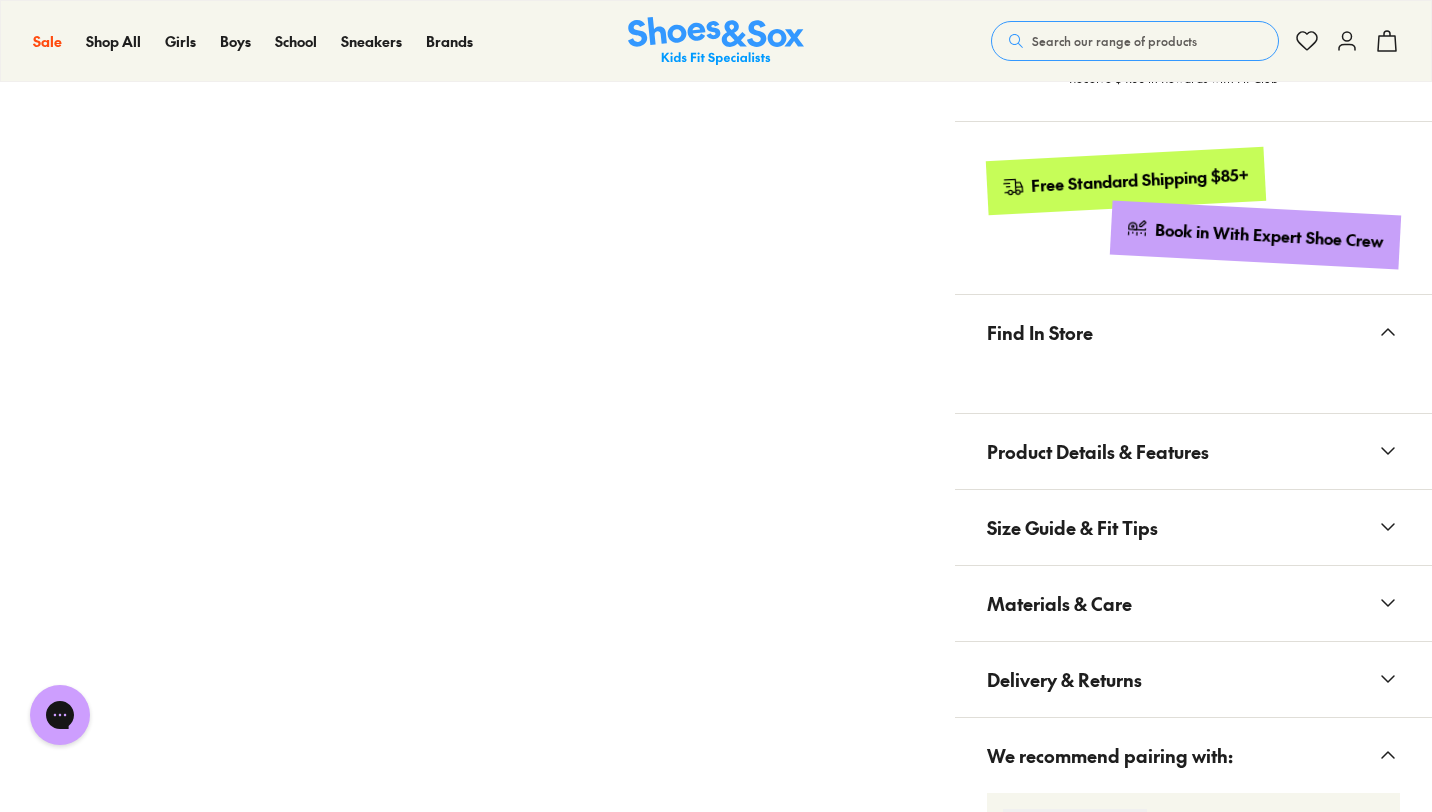 click on "Find In Store" at bounding box center [1040, 332] 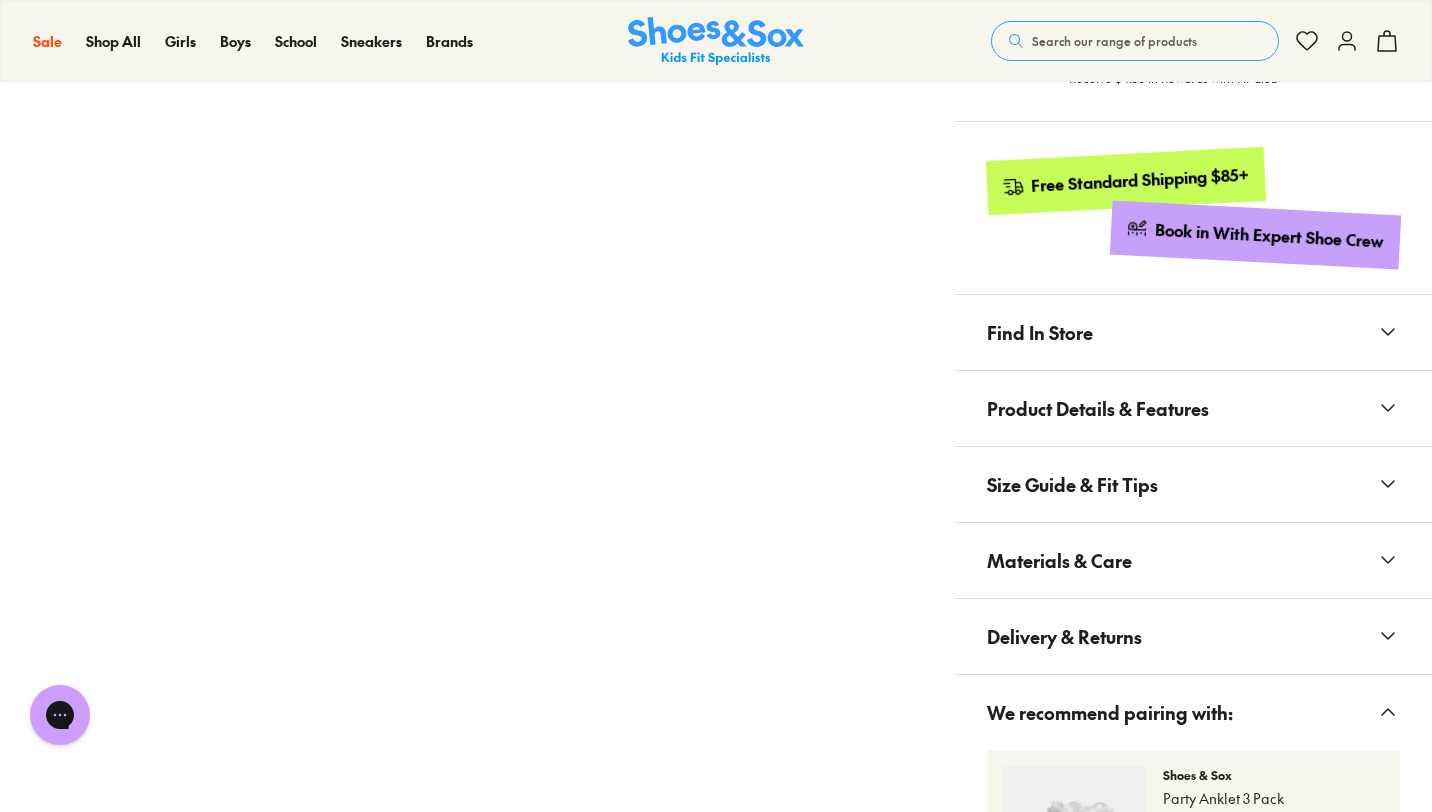 click on "Find In Store" at bounding box center (1040, 332) 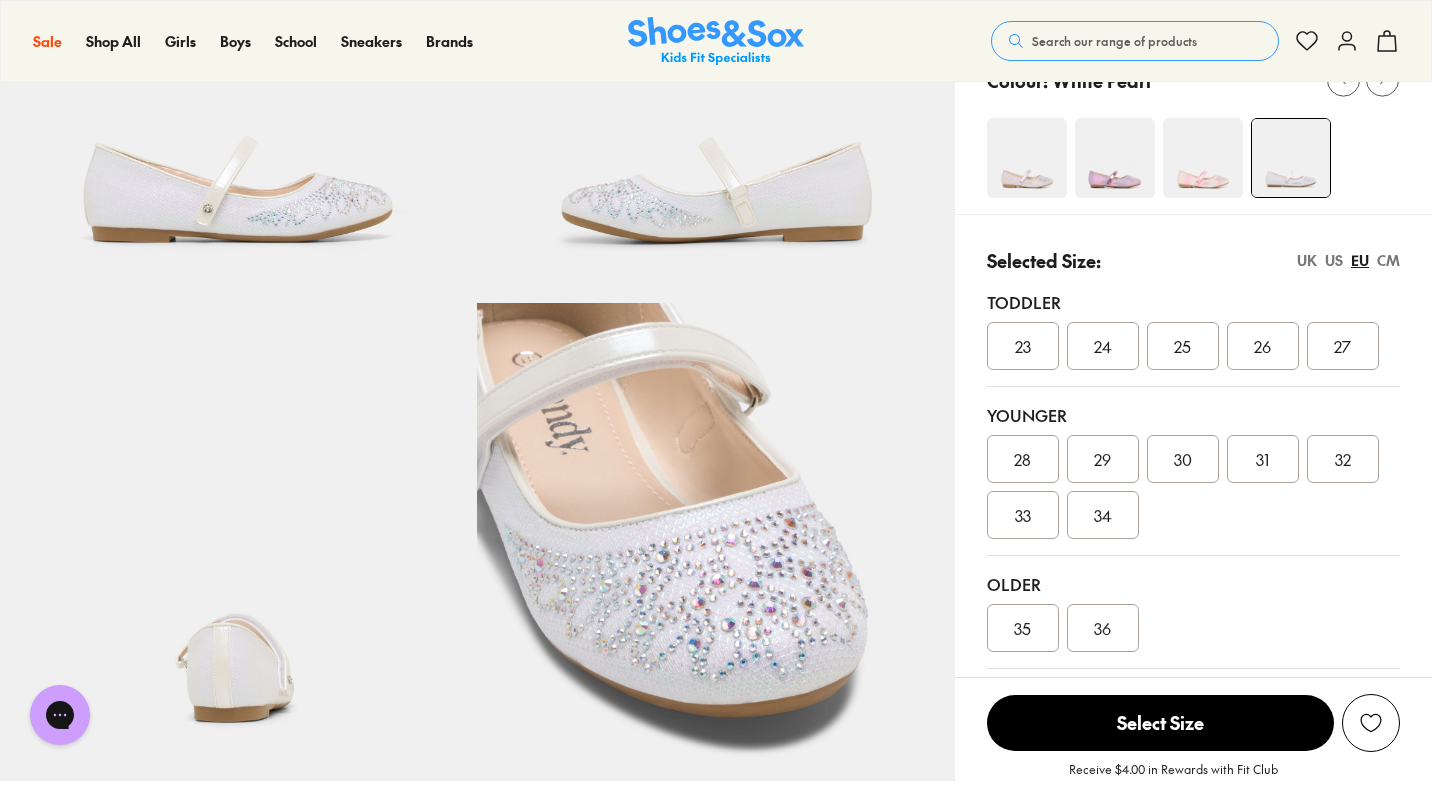 scroll, scrollTop: 286, scrollLeft: 0, axis: vertical 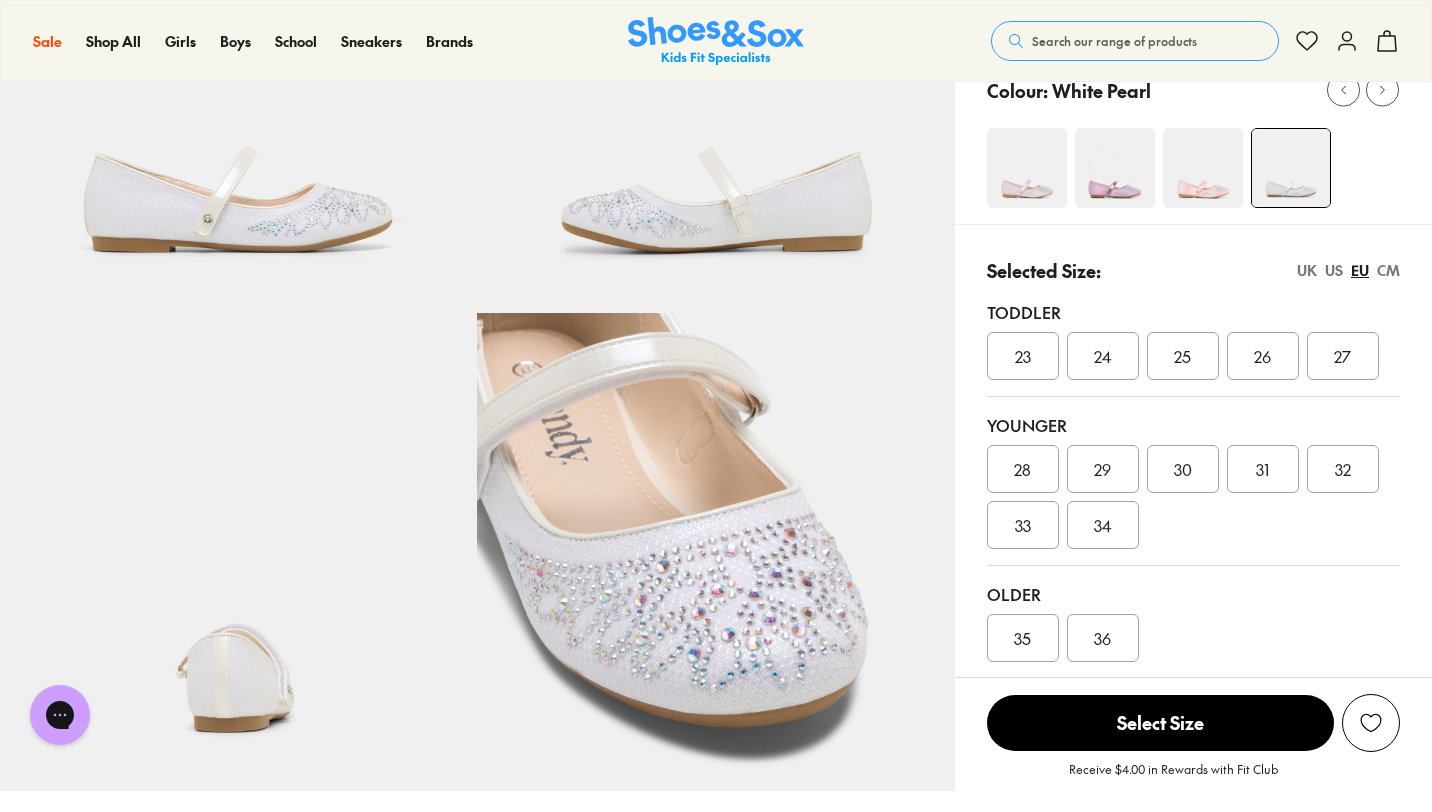 click at bounding box center [1203, 168] 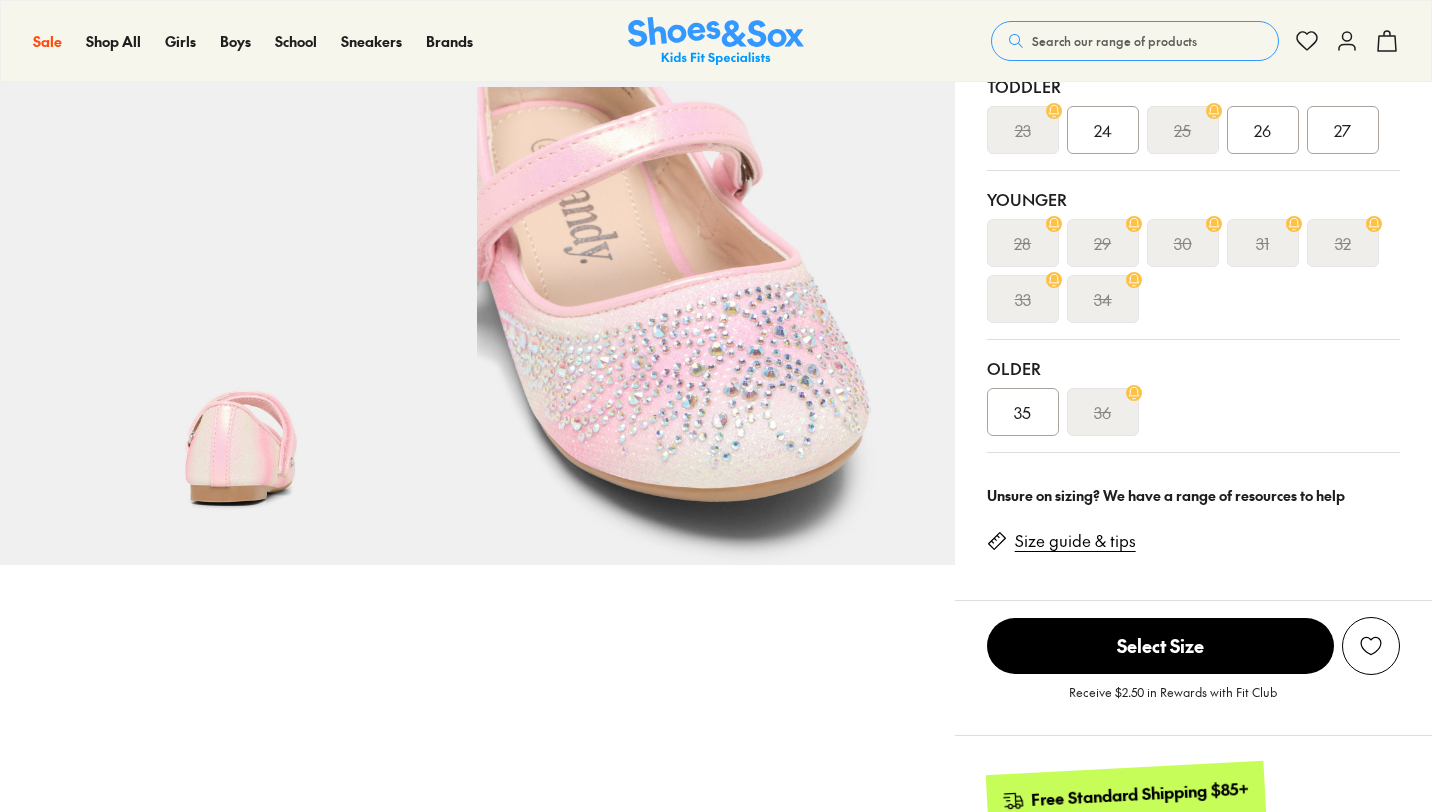 select on "*" 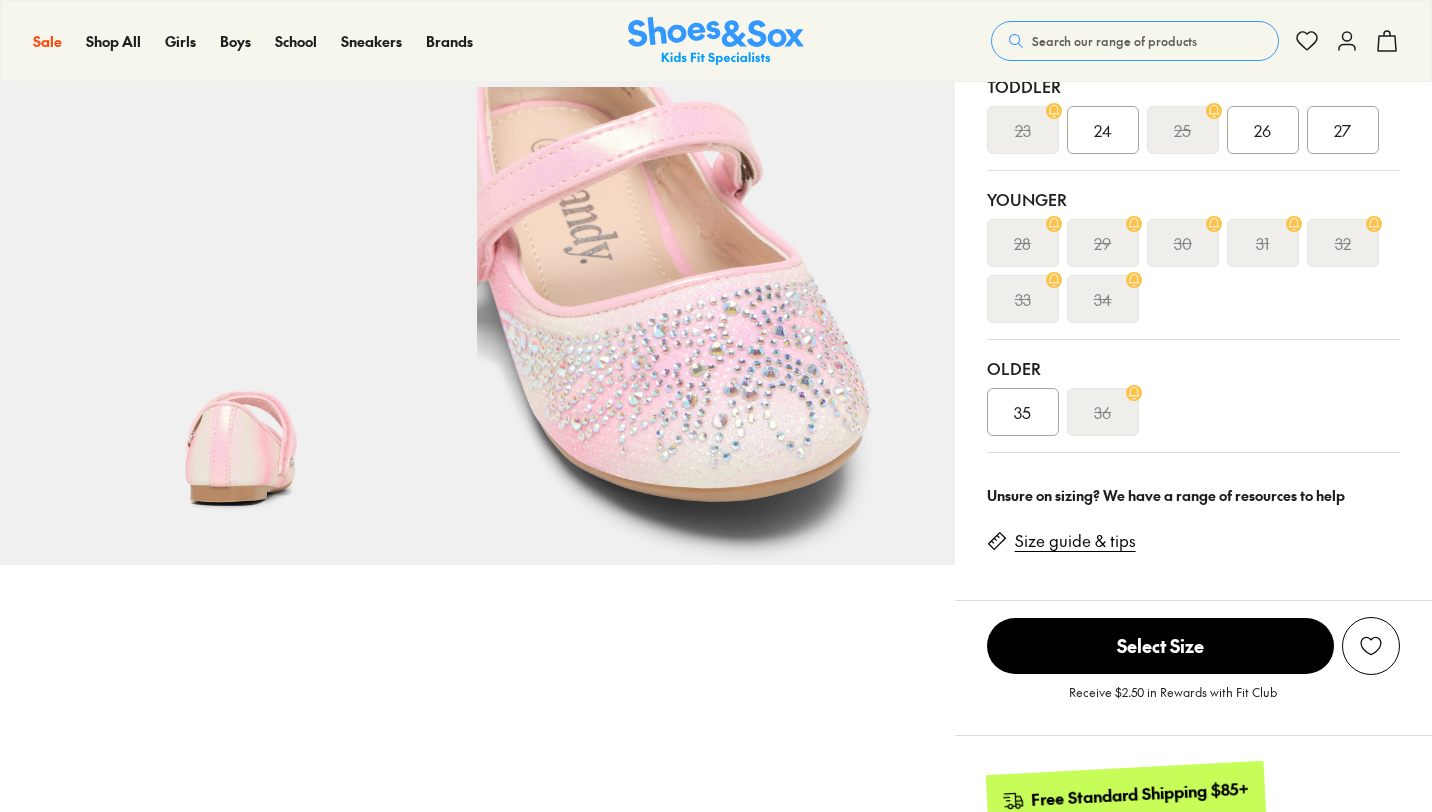 scroll, scrollTop: 512, scrollLeft: 0, axis: vertical 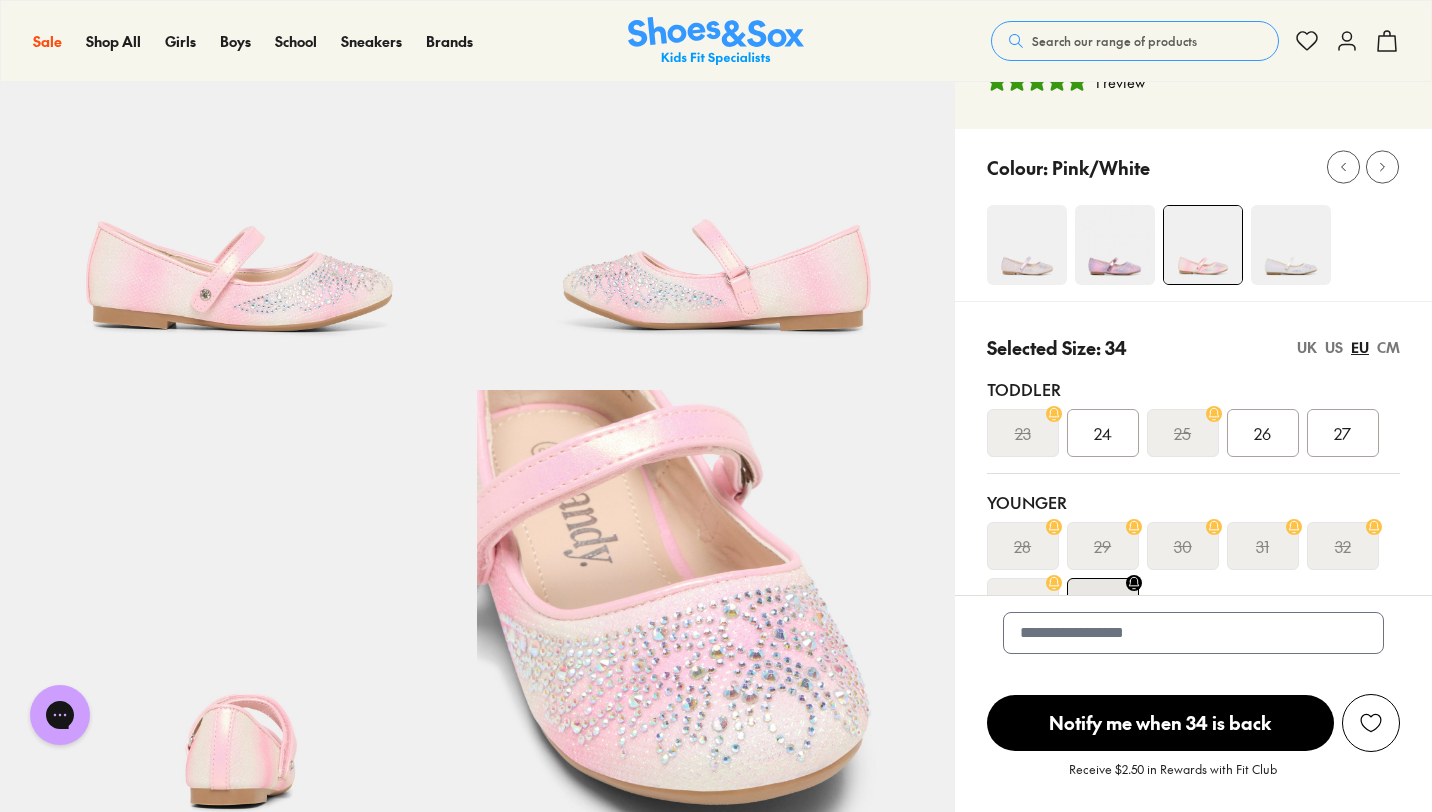 click at bounding box center (1115, 245) 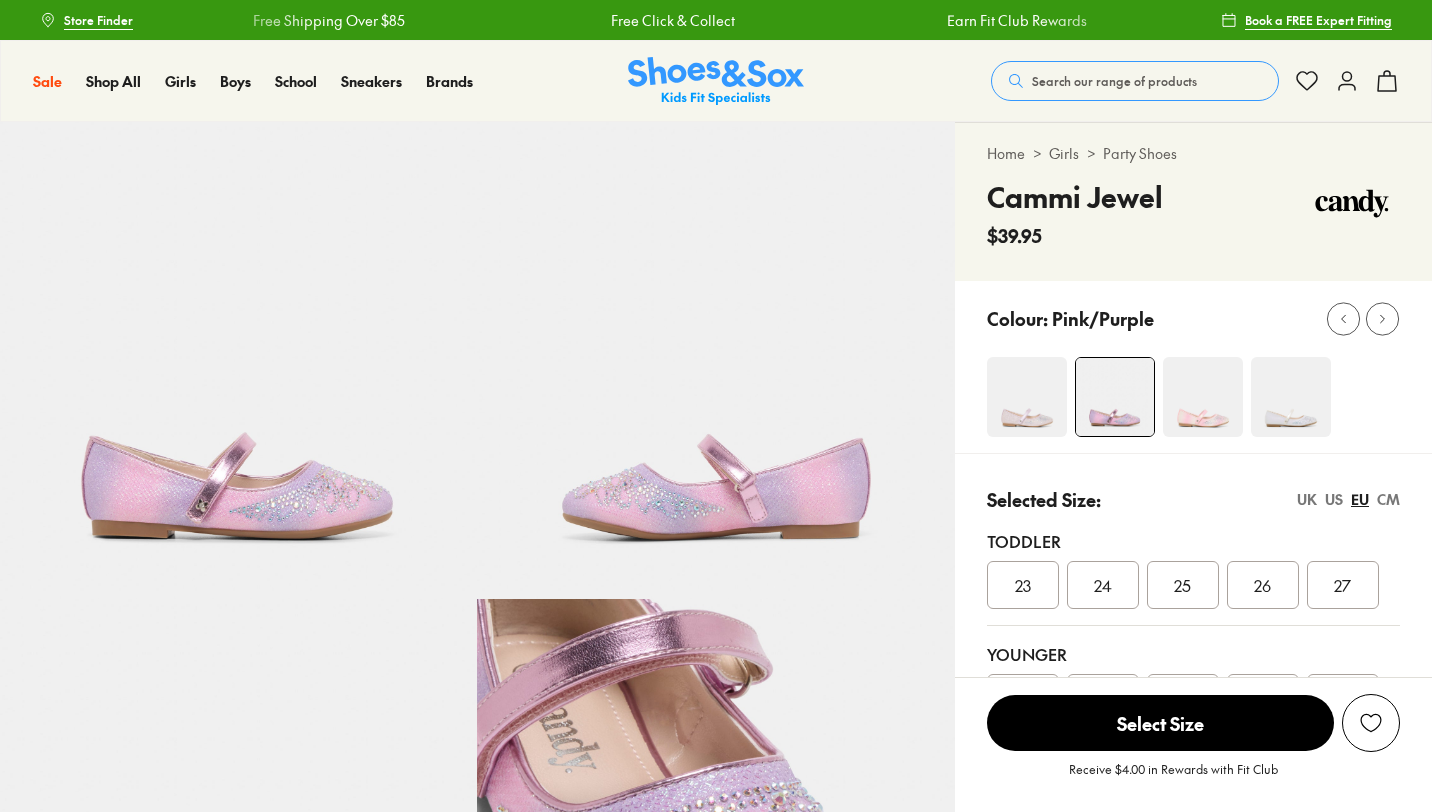 scroll, scrollTop: 0, scrollLeft: 0, axis: both 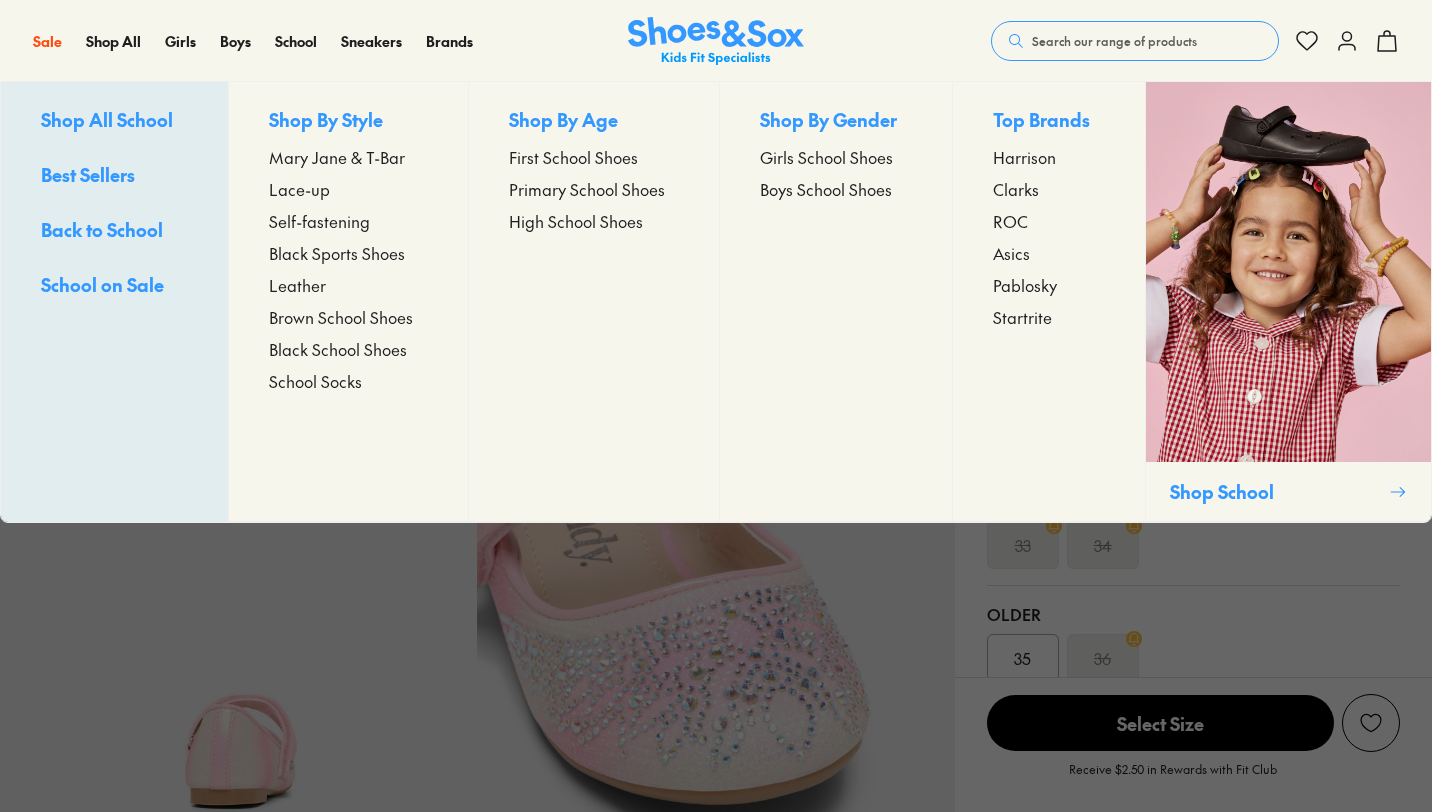 select on "*" 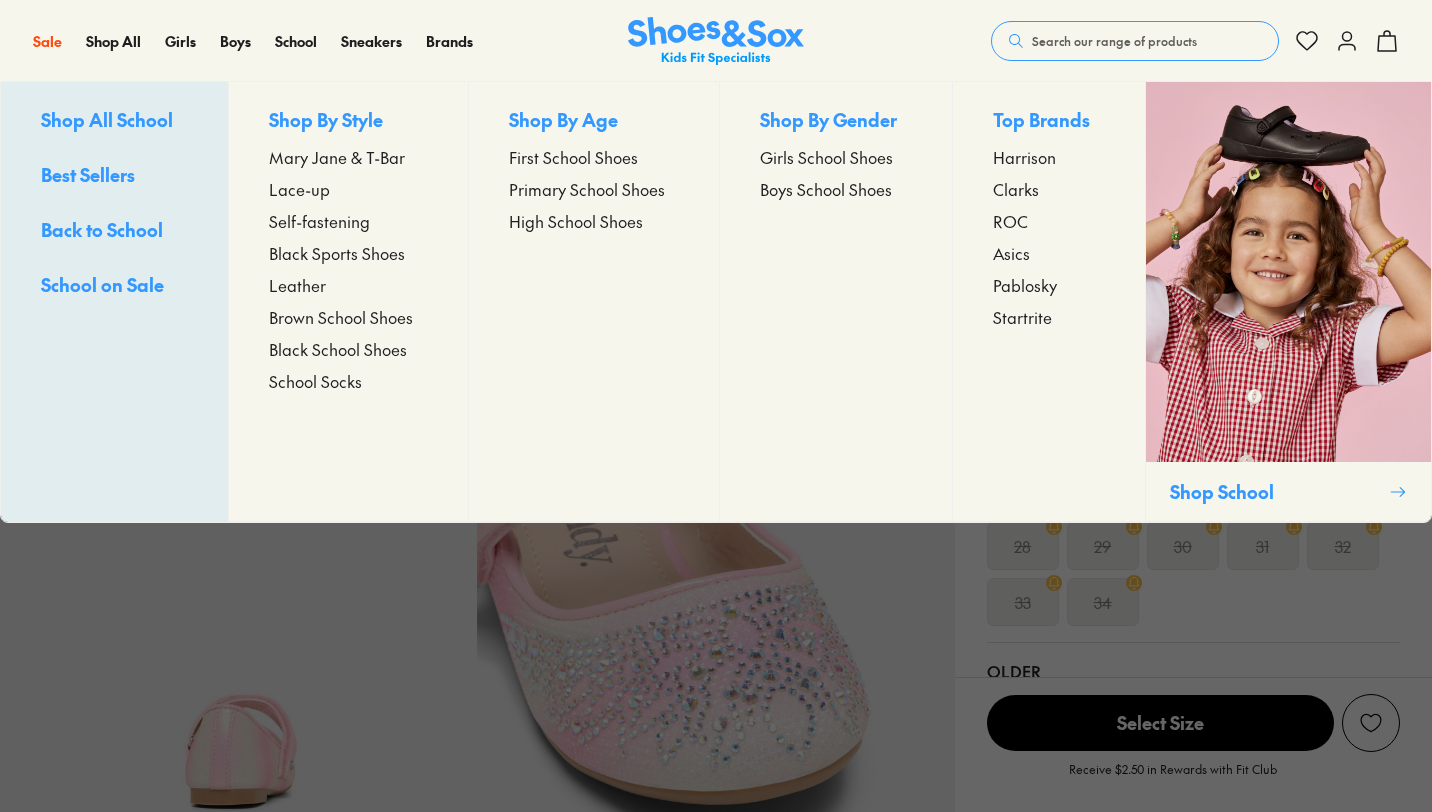 scroll, scrollTop: 209, scrollLeft: 0, axis: vertical 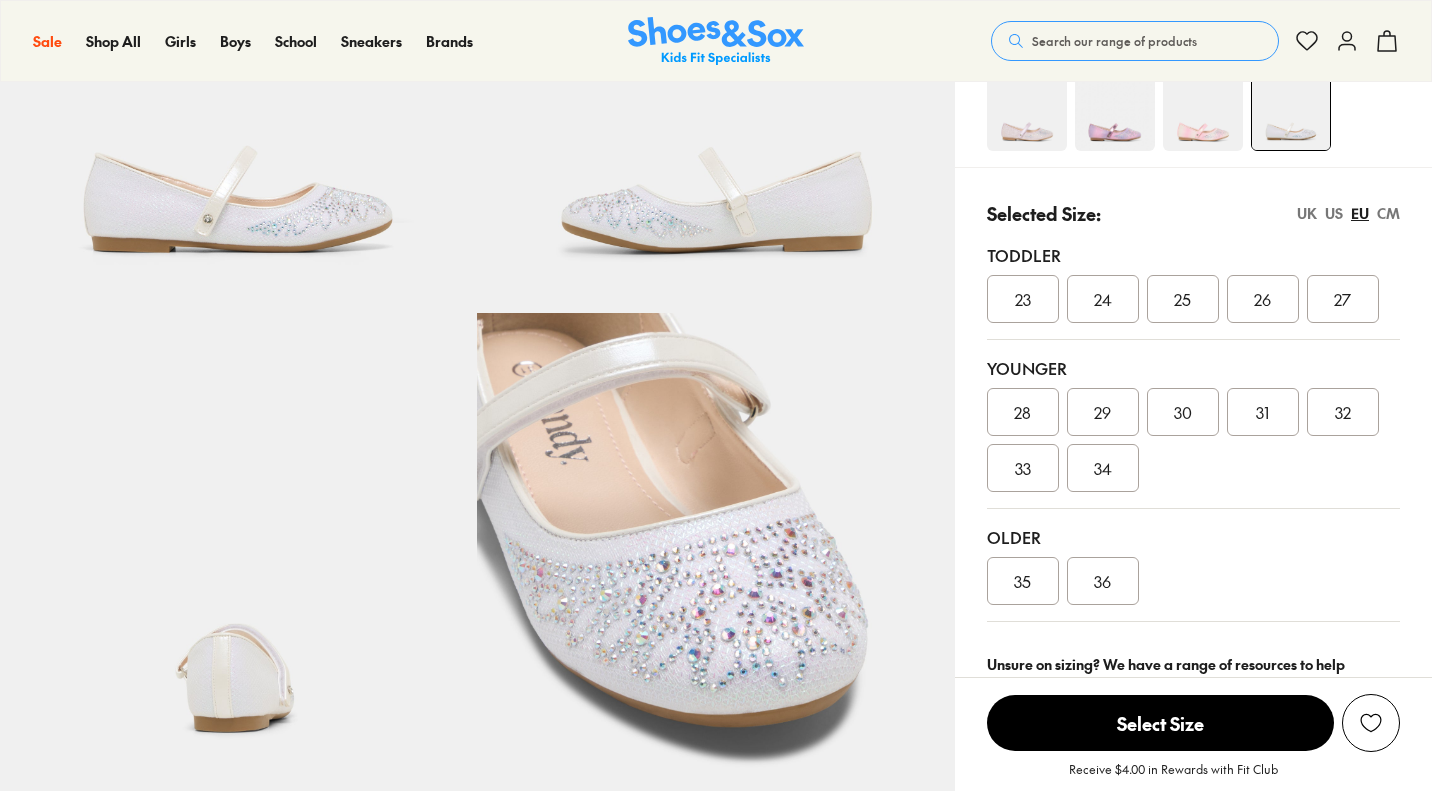 select on "*" 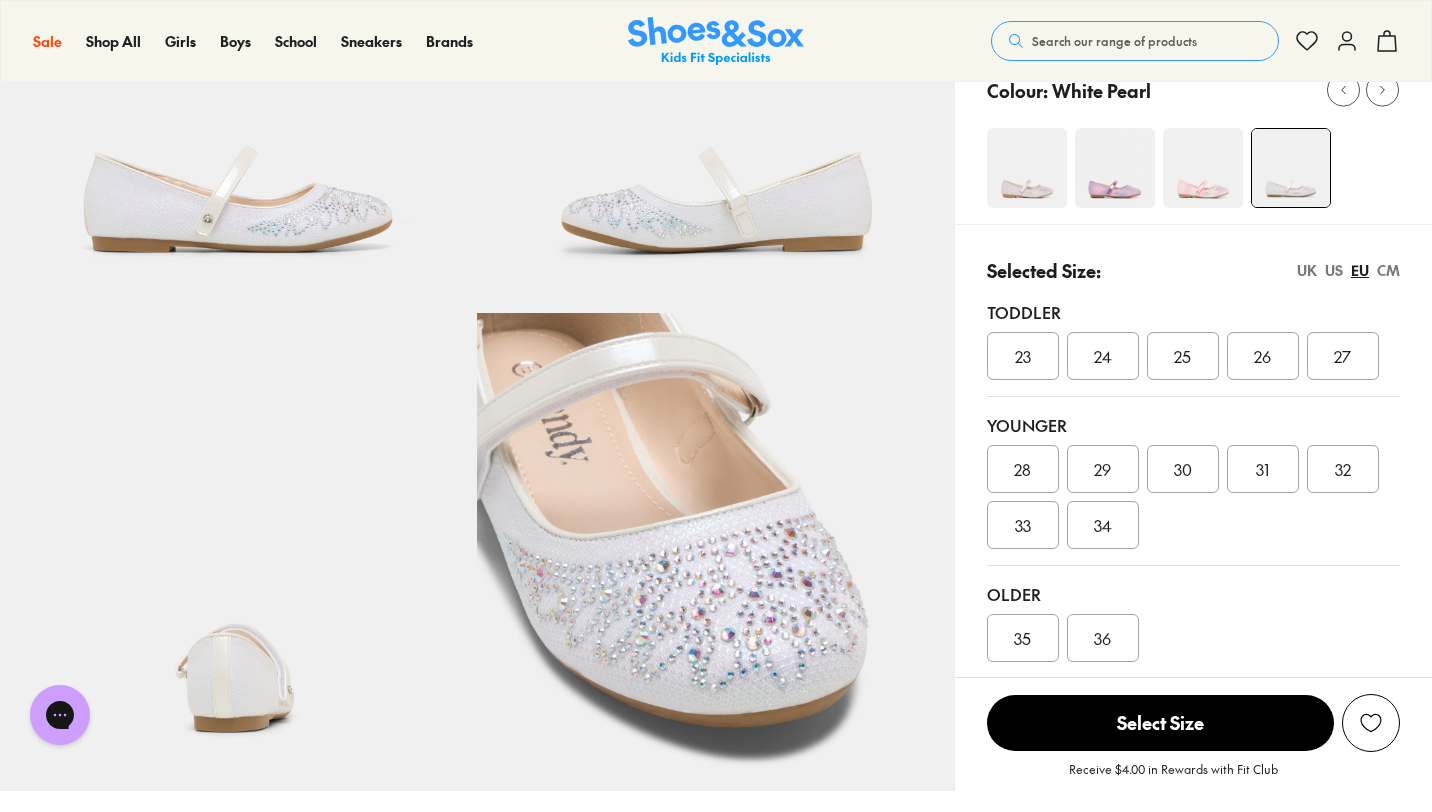 scroll, scrollTop: 0, scrollLeft: 0, axis: both 